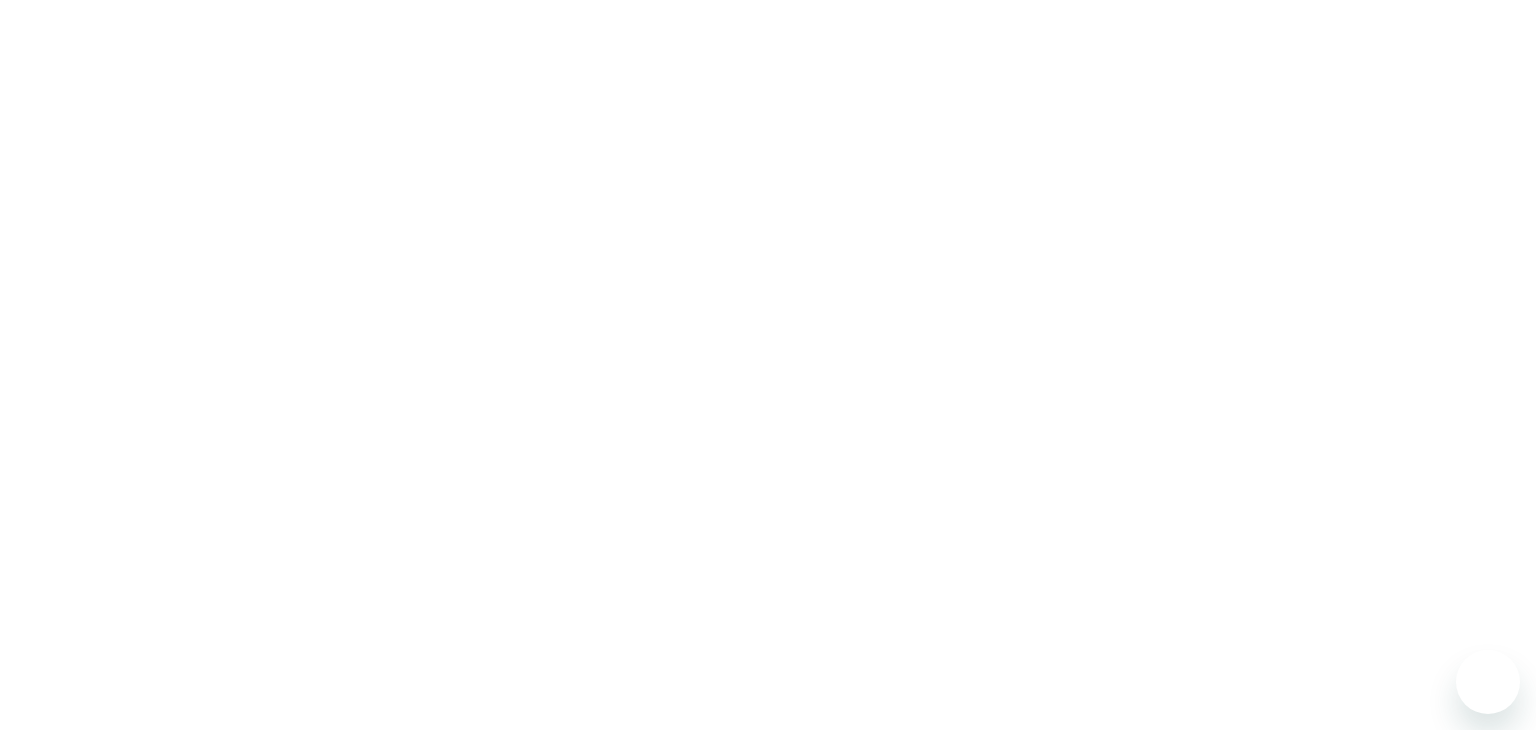 scroll, scrollTop: 0, scrollLeft: 0, axis: both 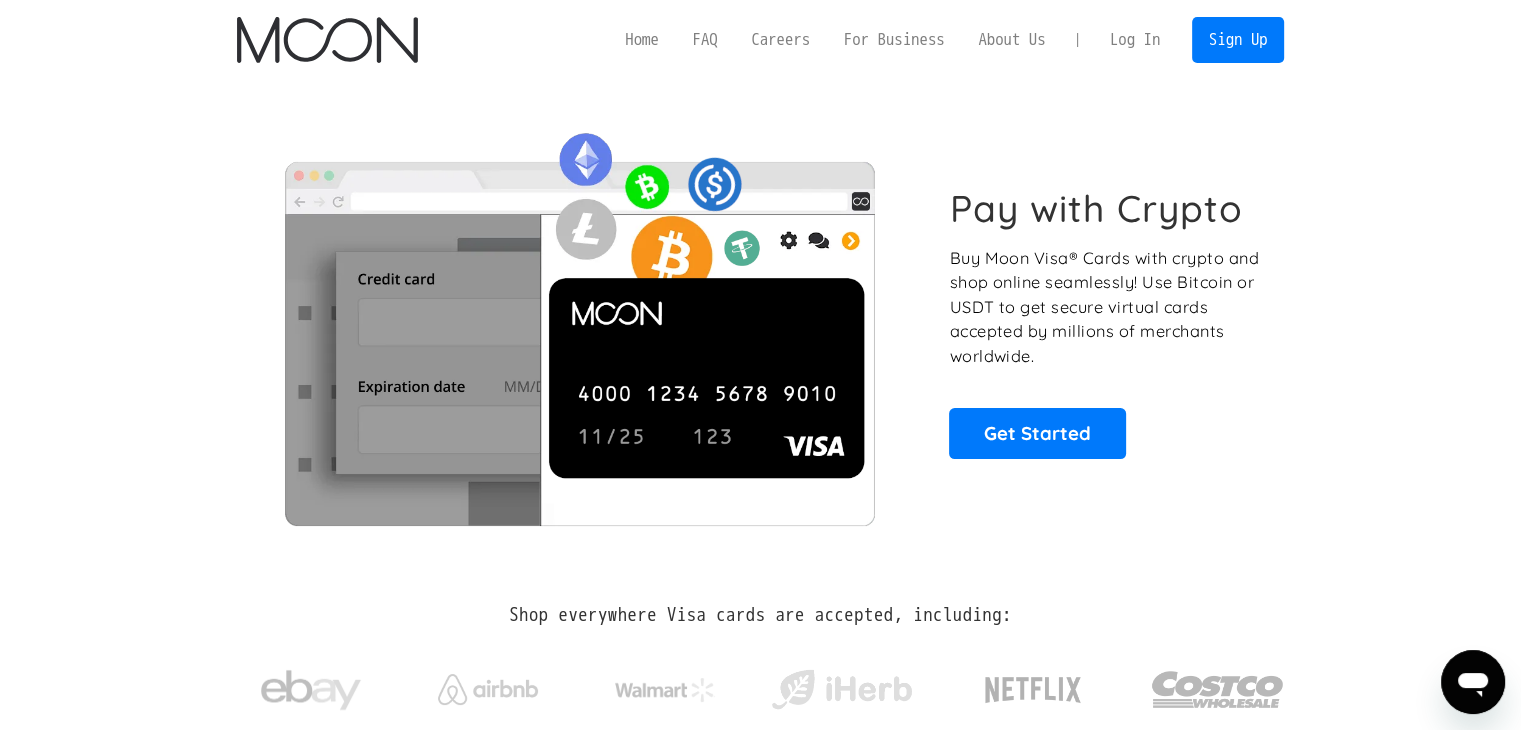 click on "Log In" at bounding box center (1135, 40) 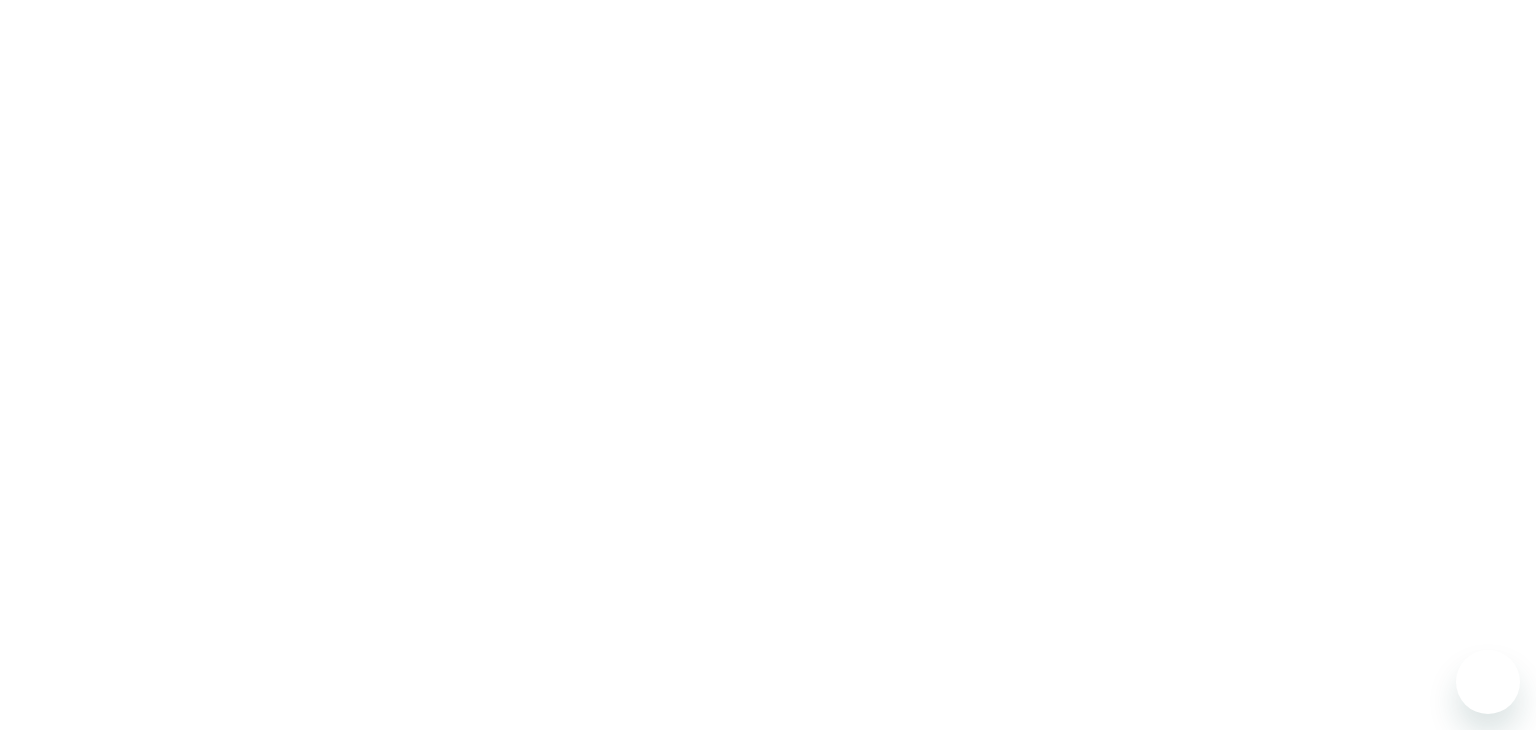 scroll, scrollTop: 0, scrollLeft: 0, axis: both 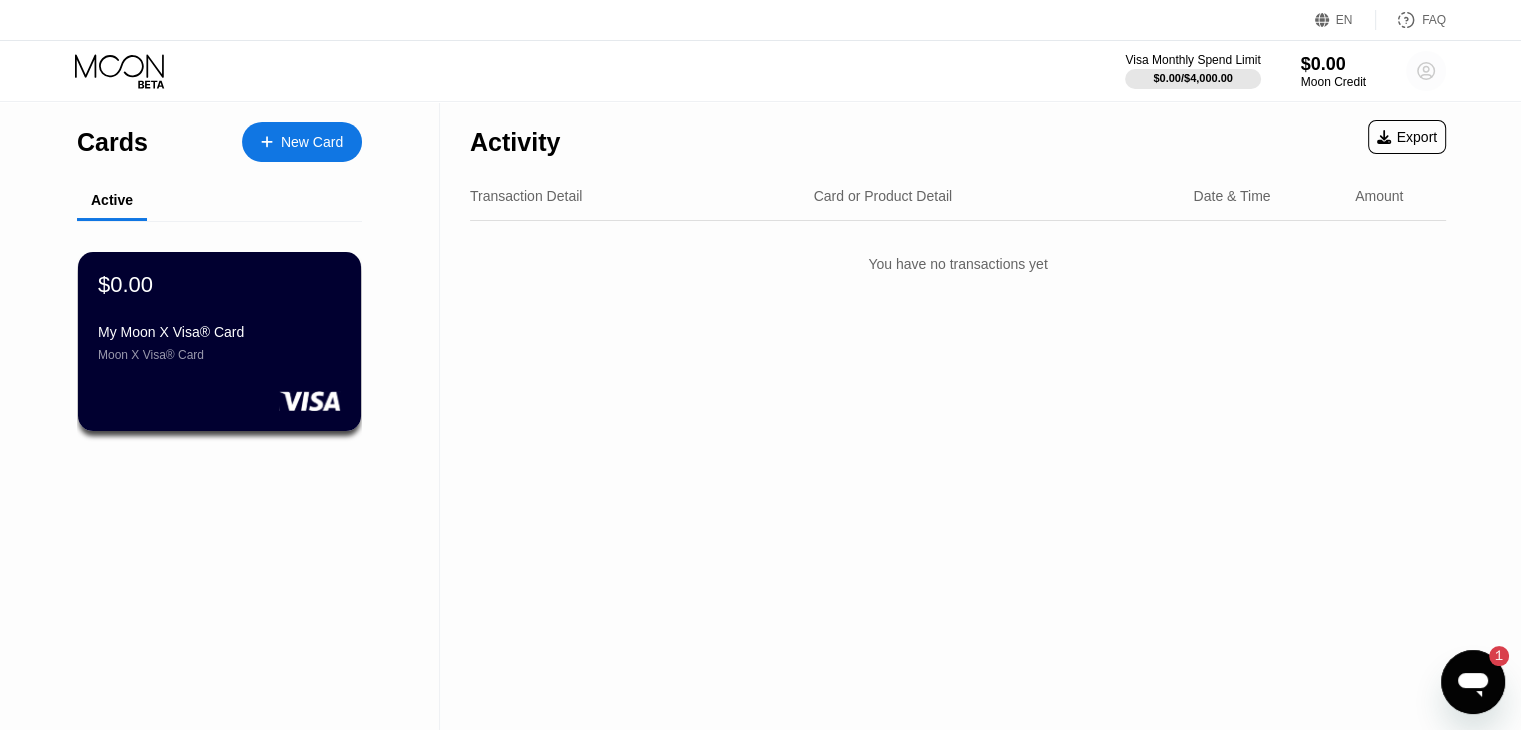 click 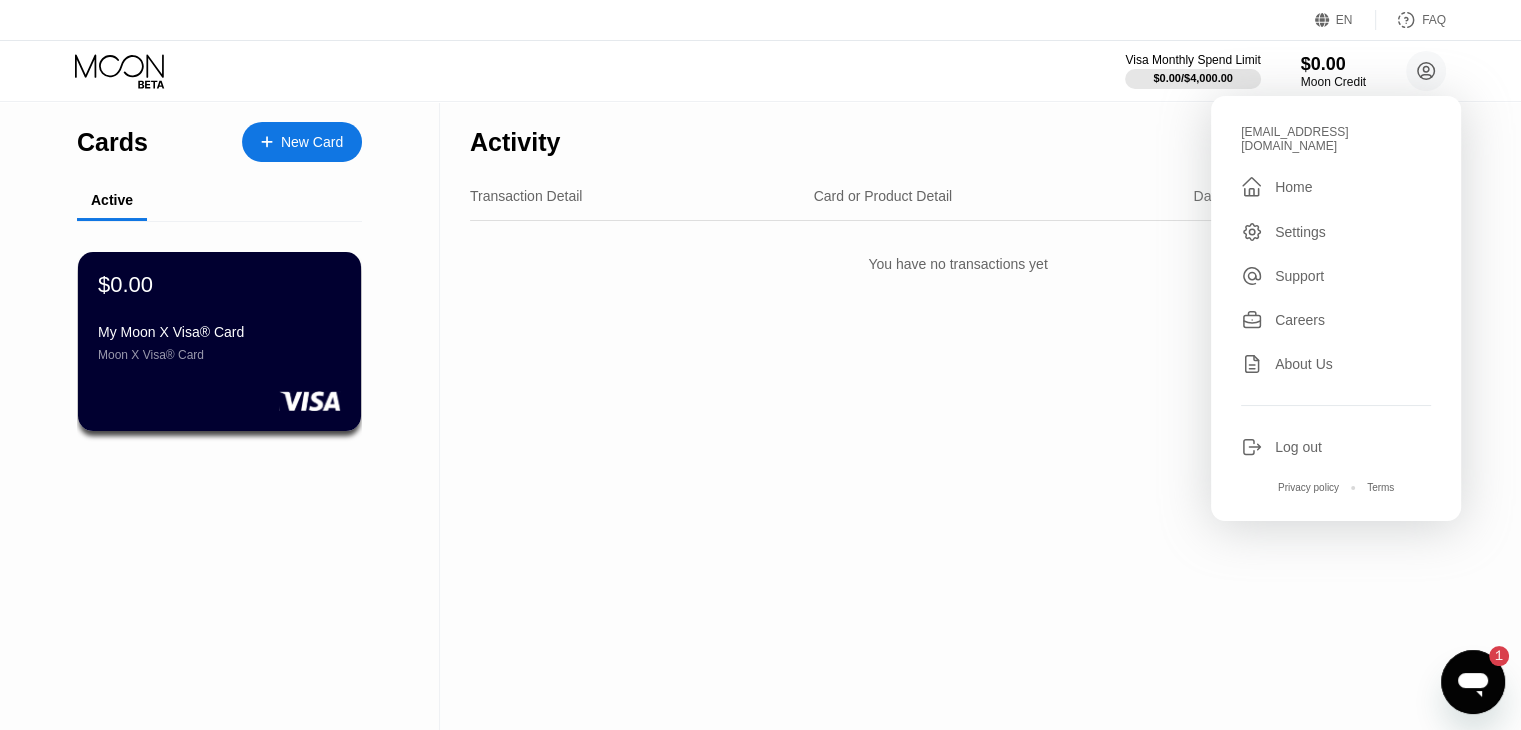 click on "Activity Export Transaction Detail Card or Product Detail Date & Time Amount You have no transactions yet" at bounding box center (958, 416) 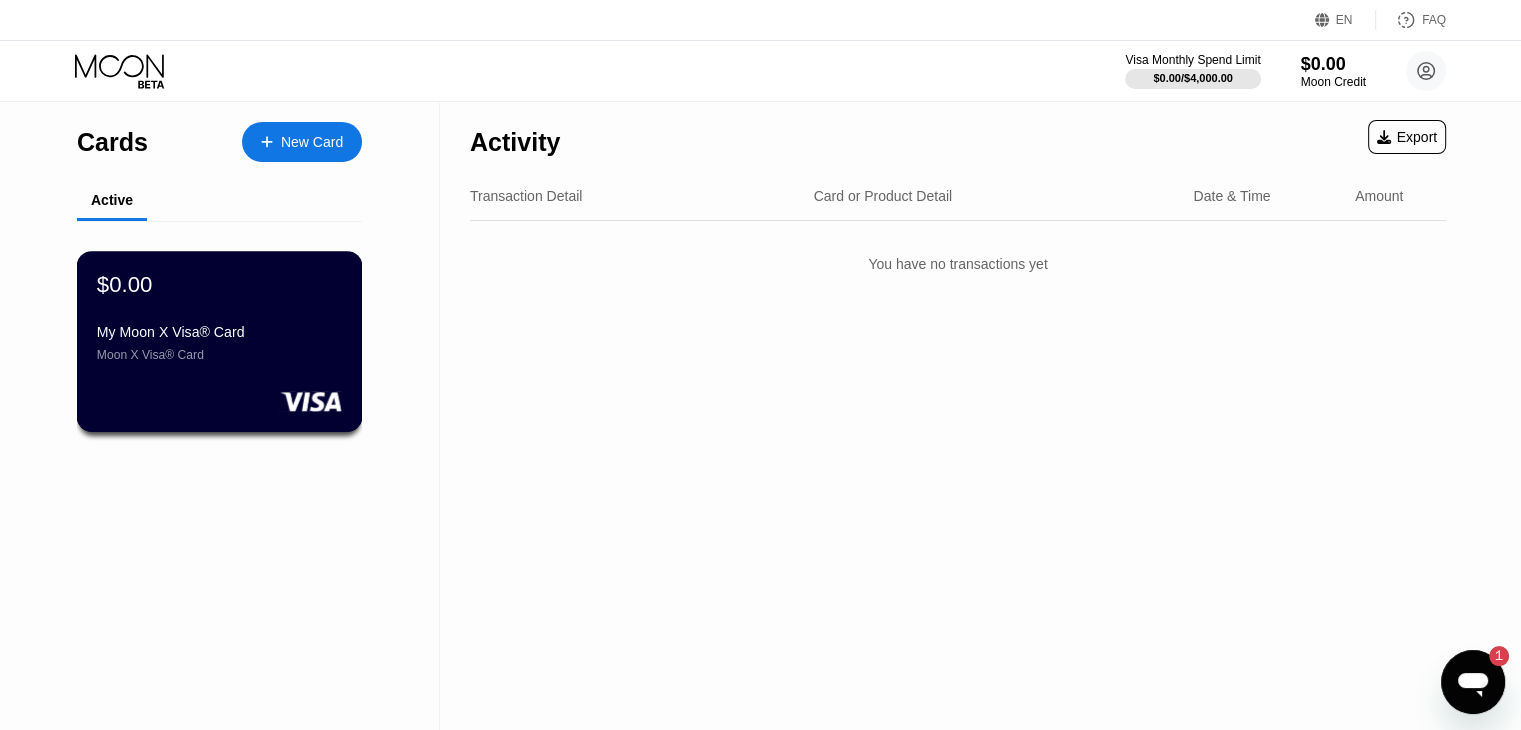 click on "My Moon X Visa® Card Moon X Visa® Card" at bounding box center [219, 343] 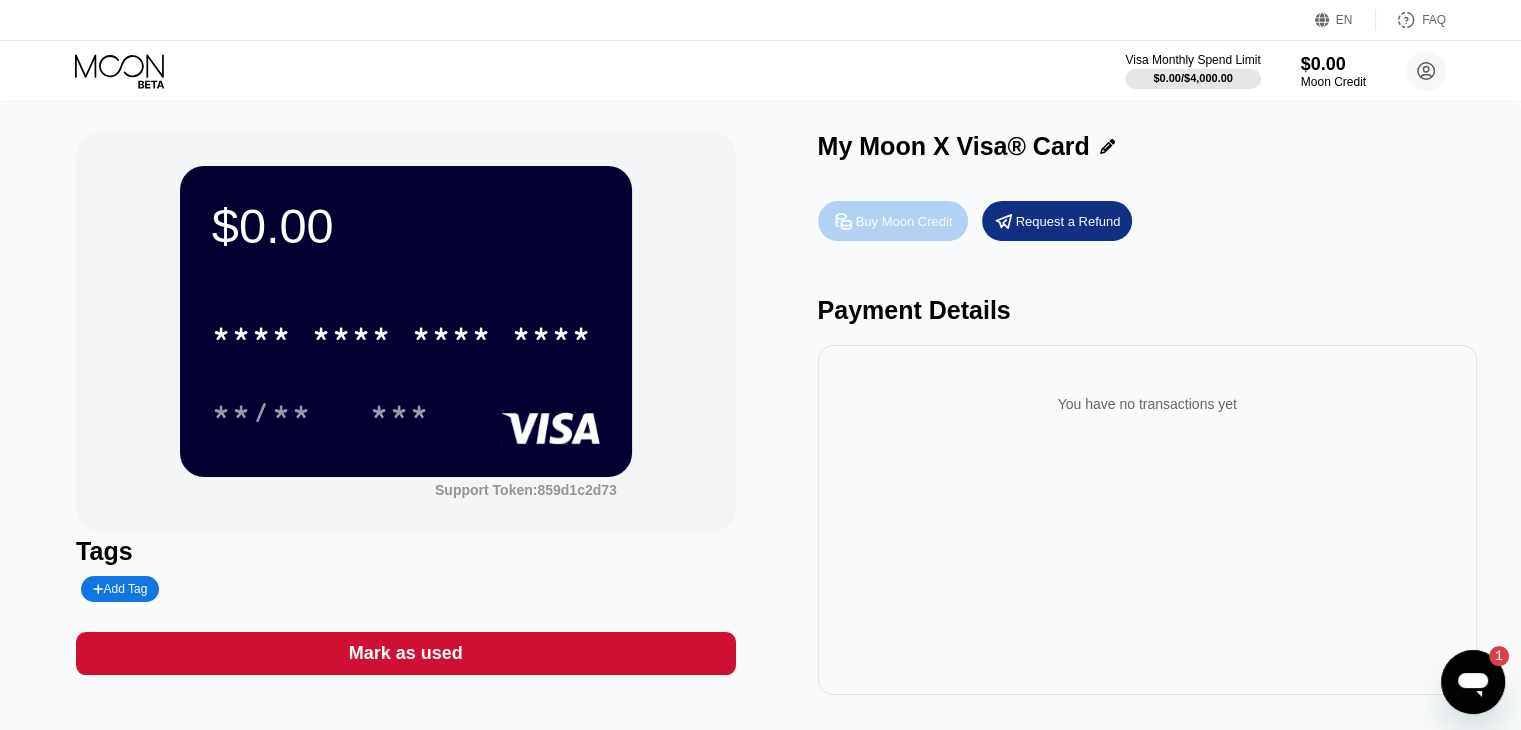 click on "Buy Moon Credit" at bounding box center [904, 221] 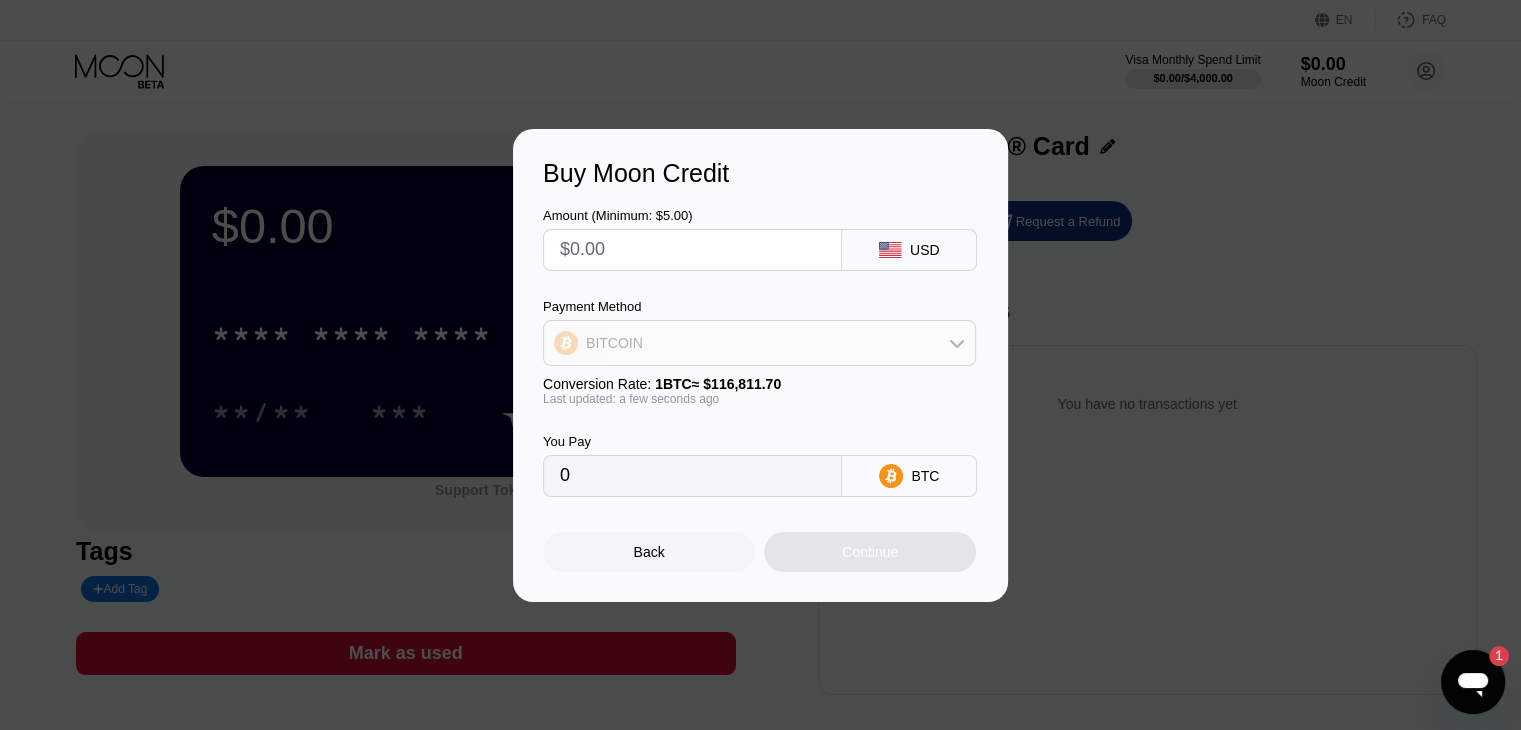click on "BITCOIN" at bounding box center (759, 343) 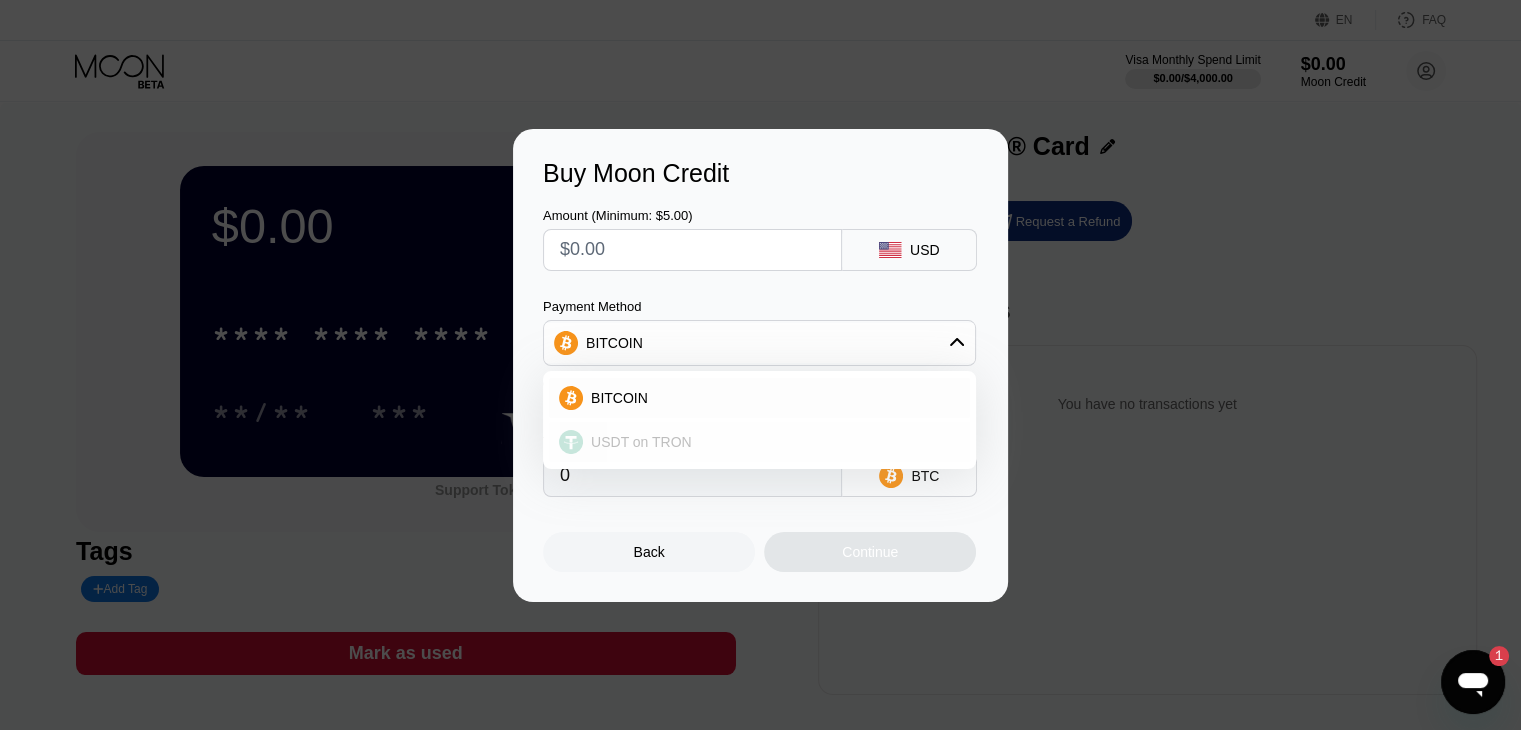 click on "USDT on TRON" at bounding box center [641, 442] 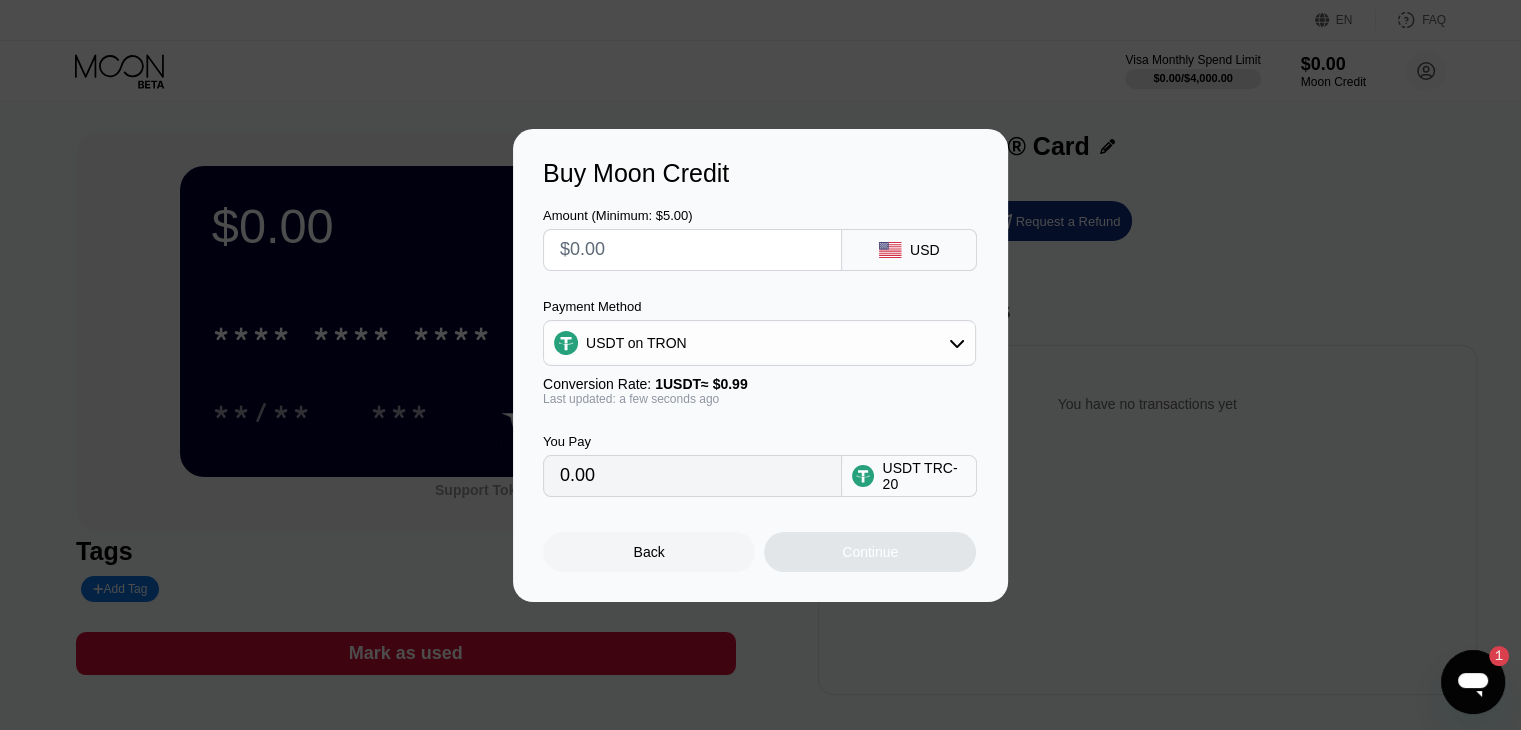 click at bounding box center (692, 250) 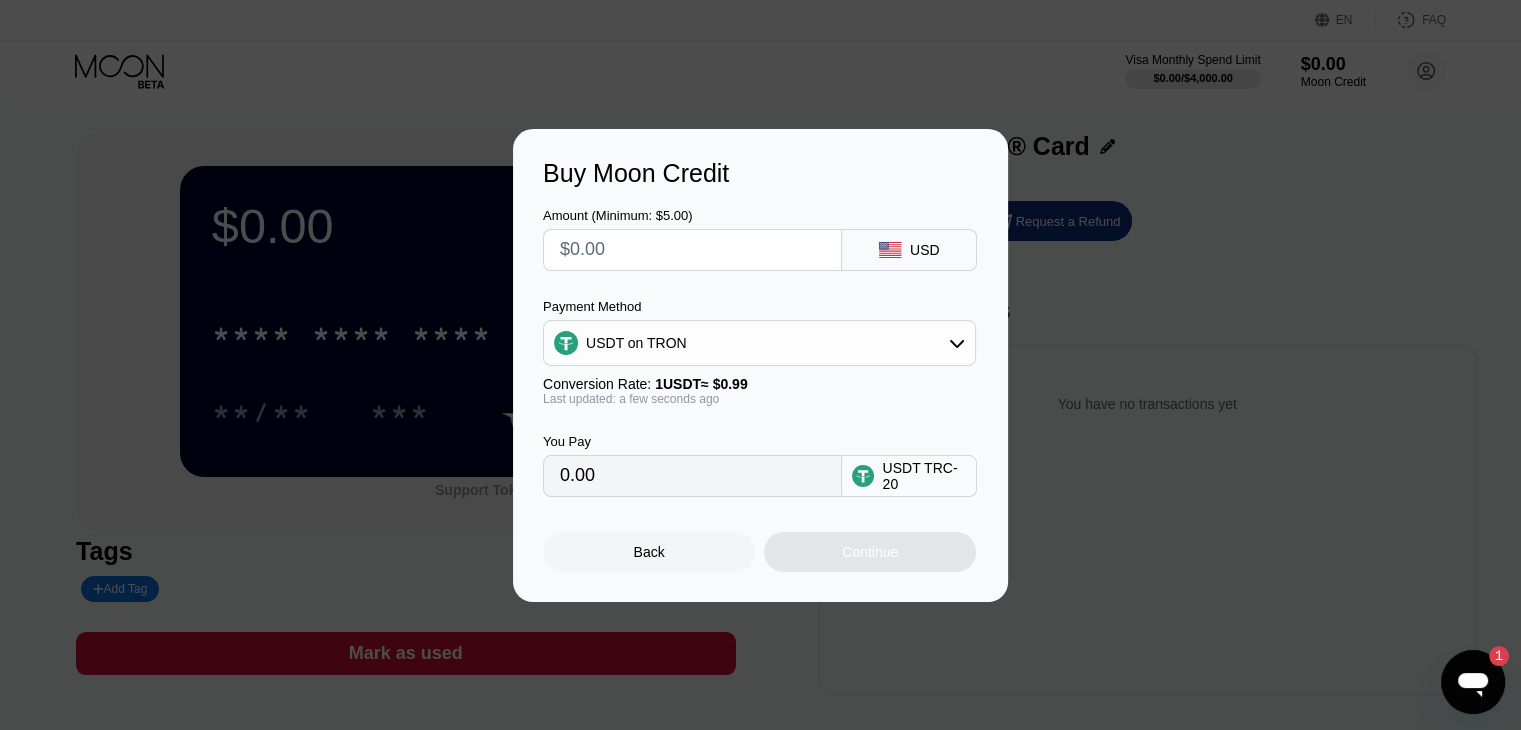 type on "$1" 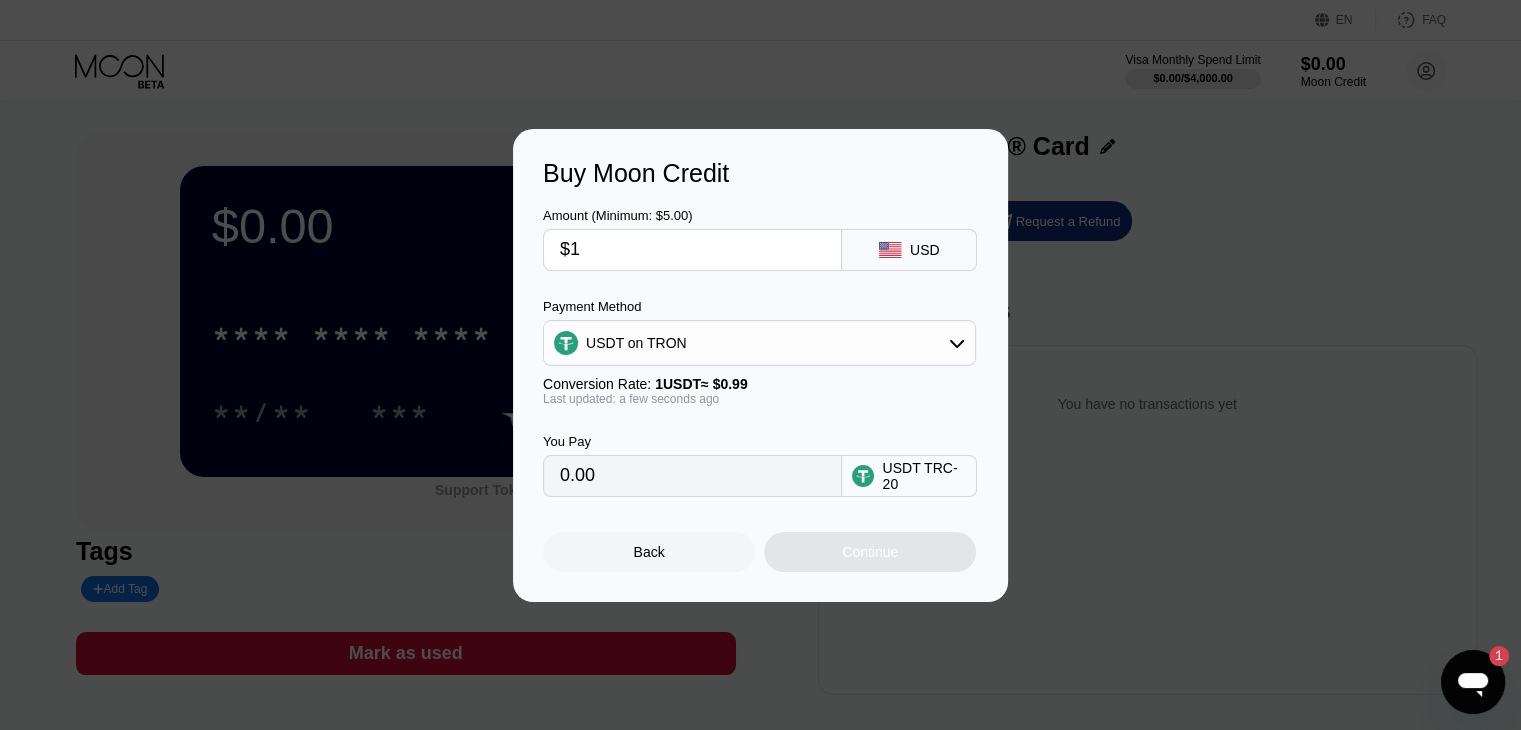 type on "1.01" 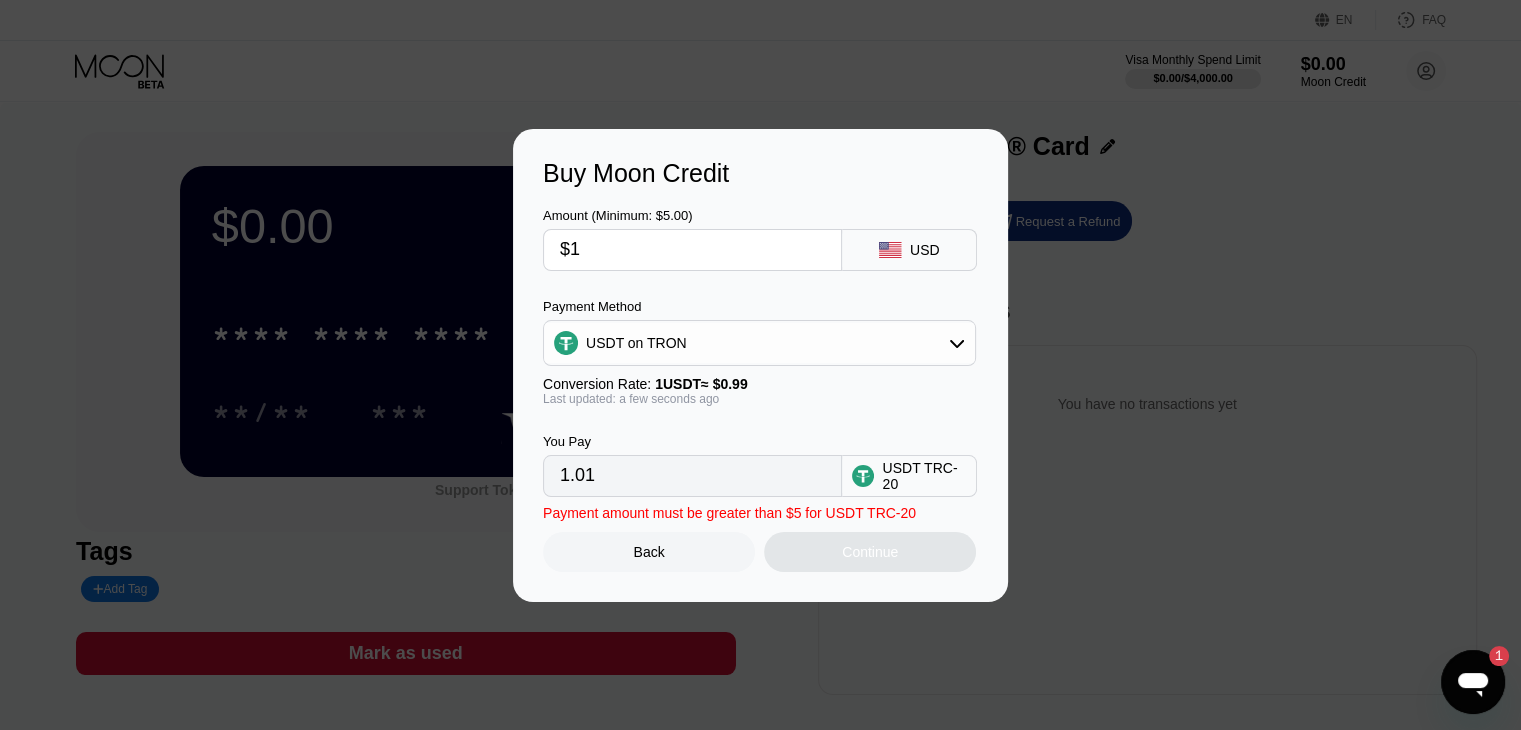 type on "$10" 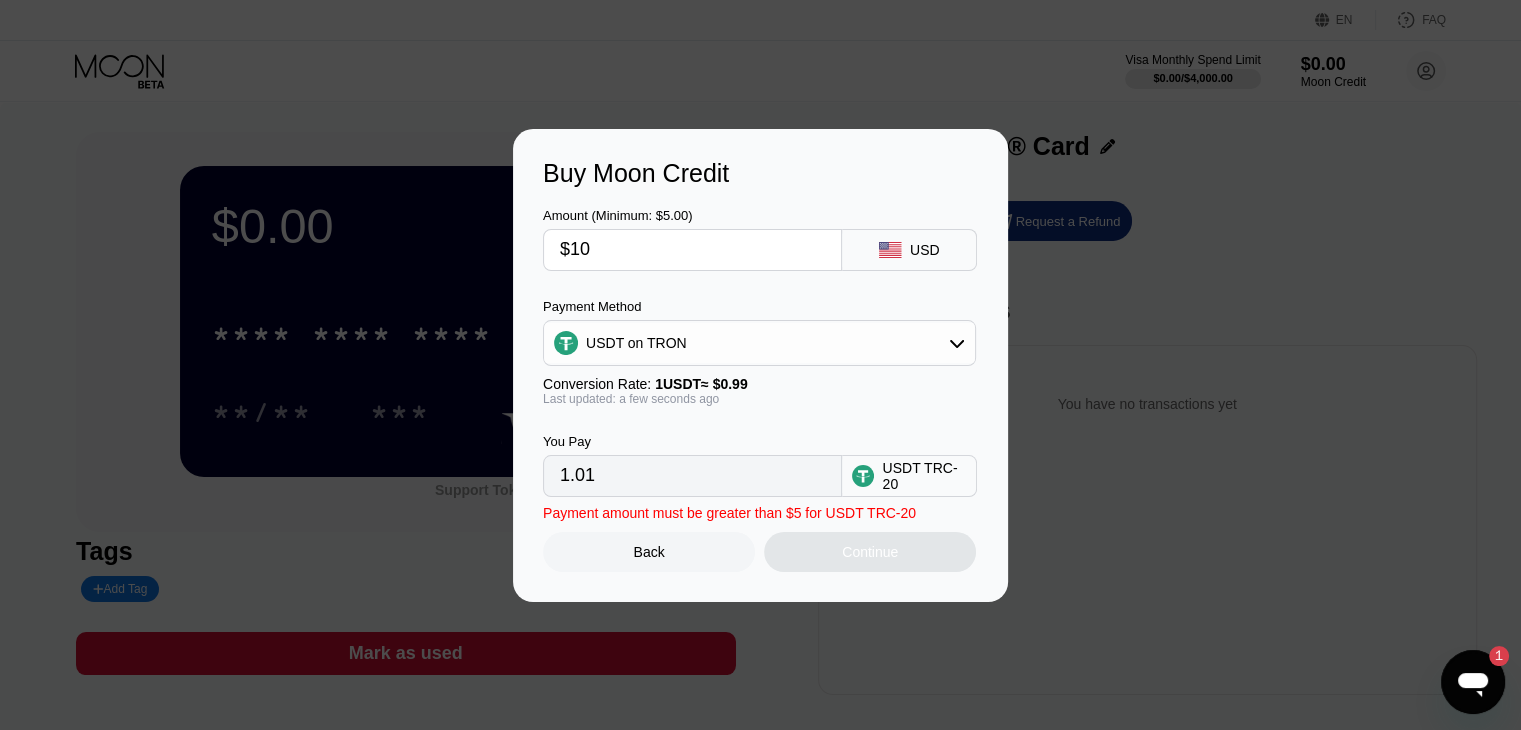 type on "10.10" 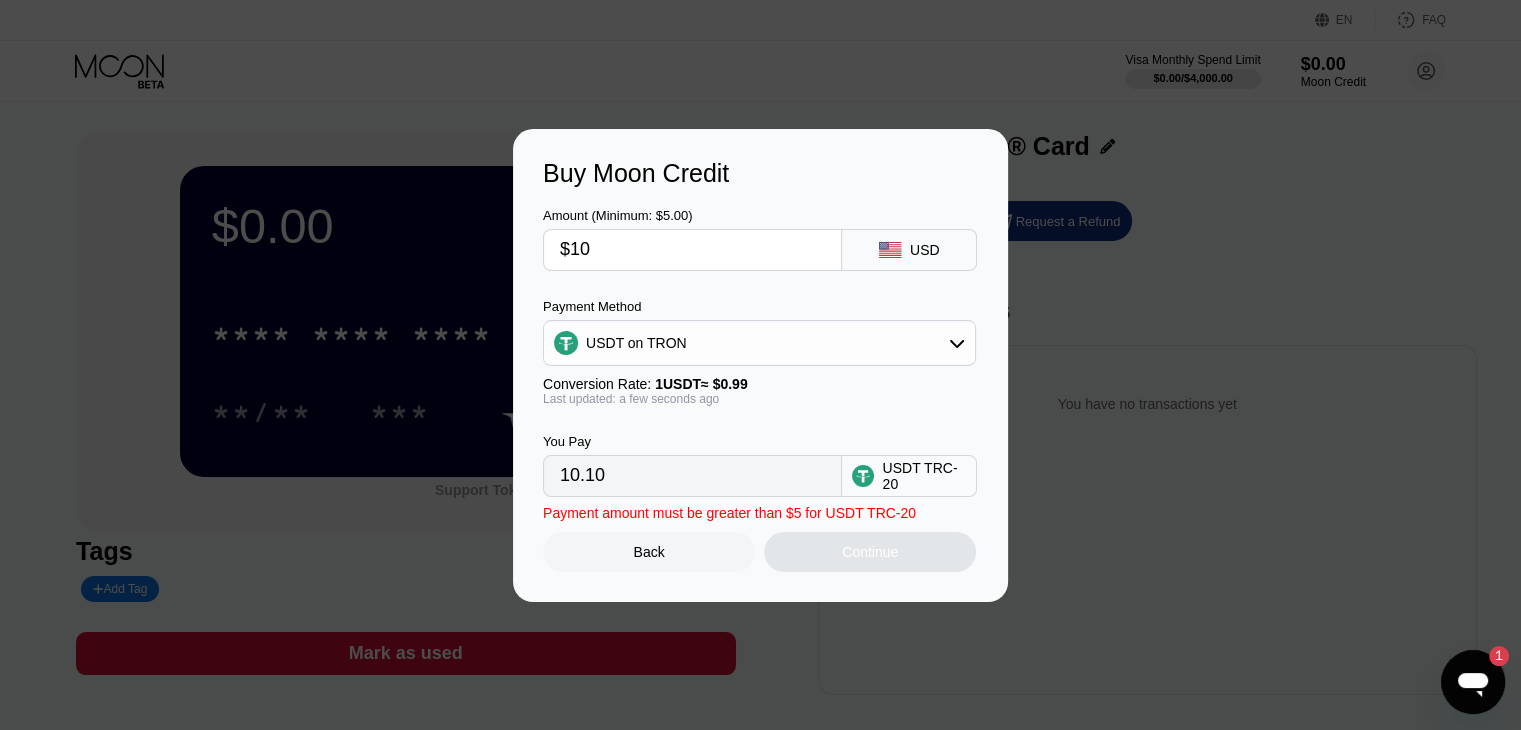 type on "$100" 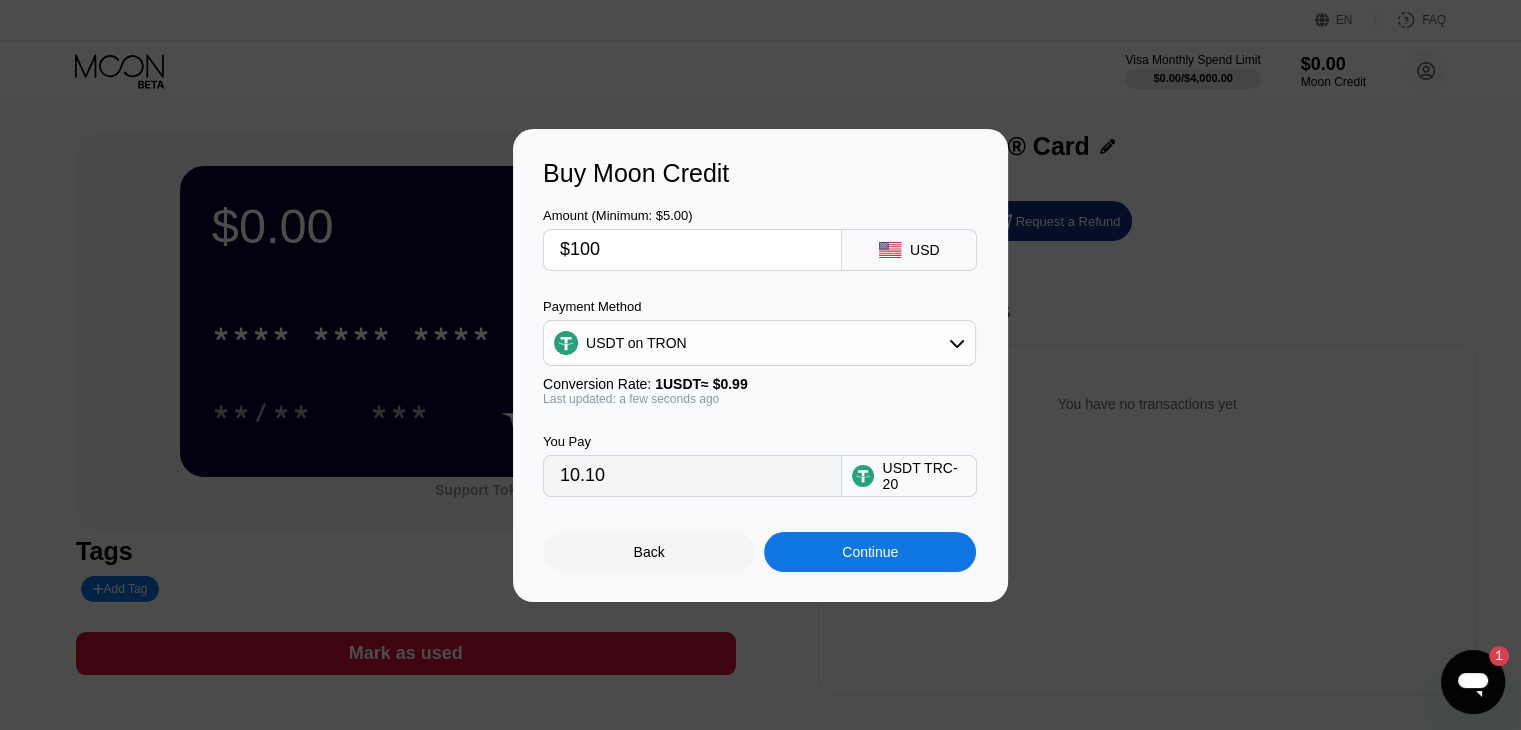 type on "101.01" 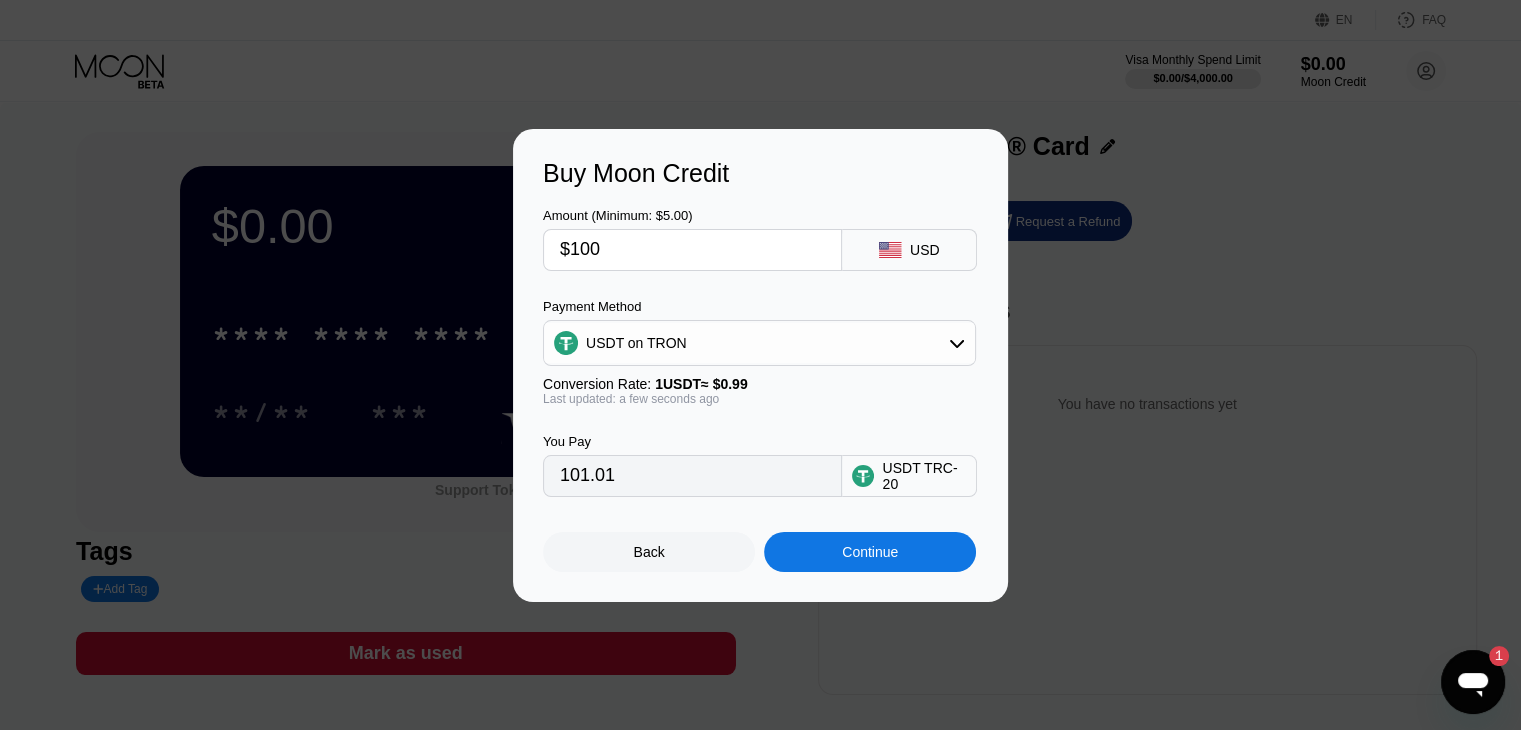 type on "$100" 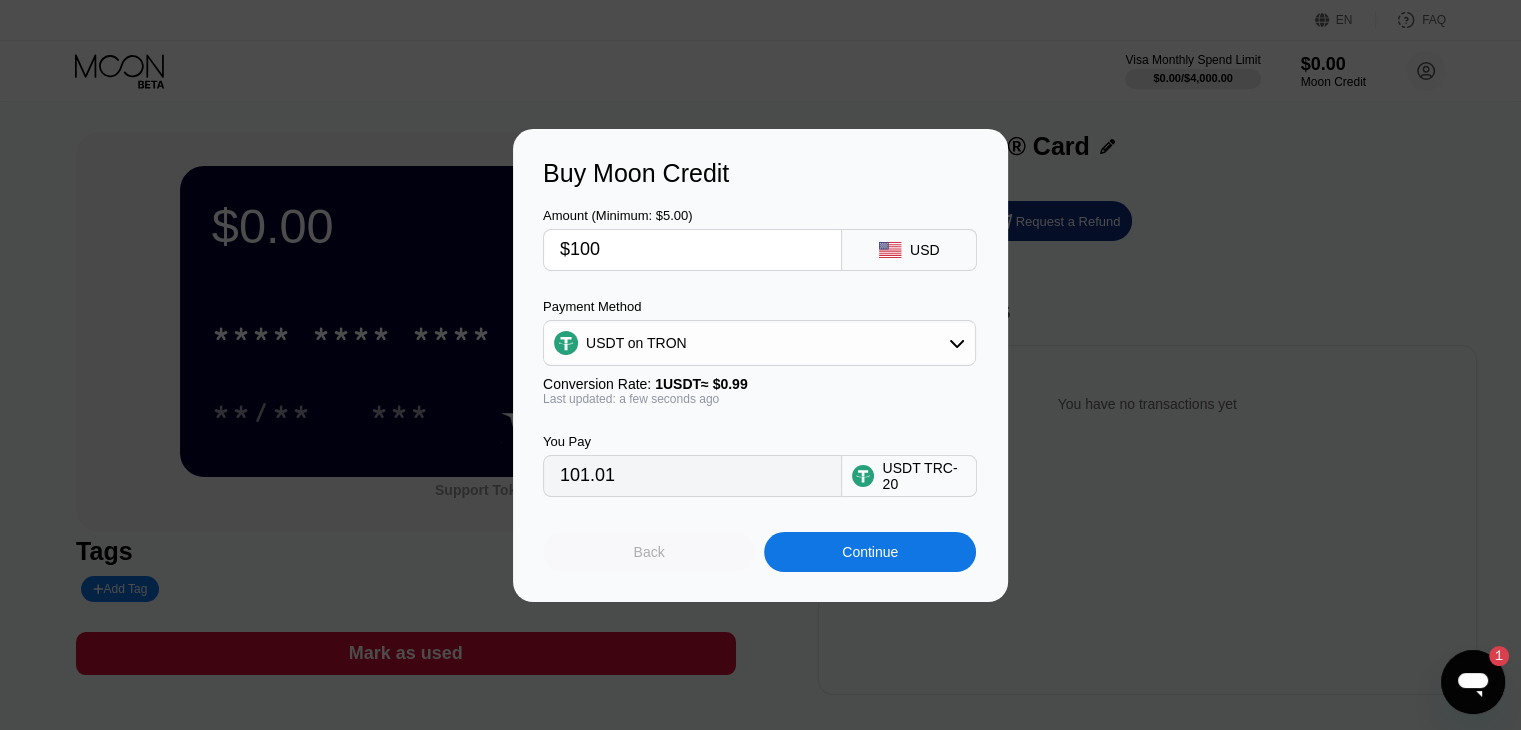 click on "Back" at bounding box center (649, 552) 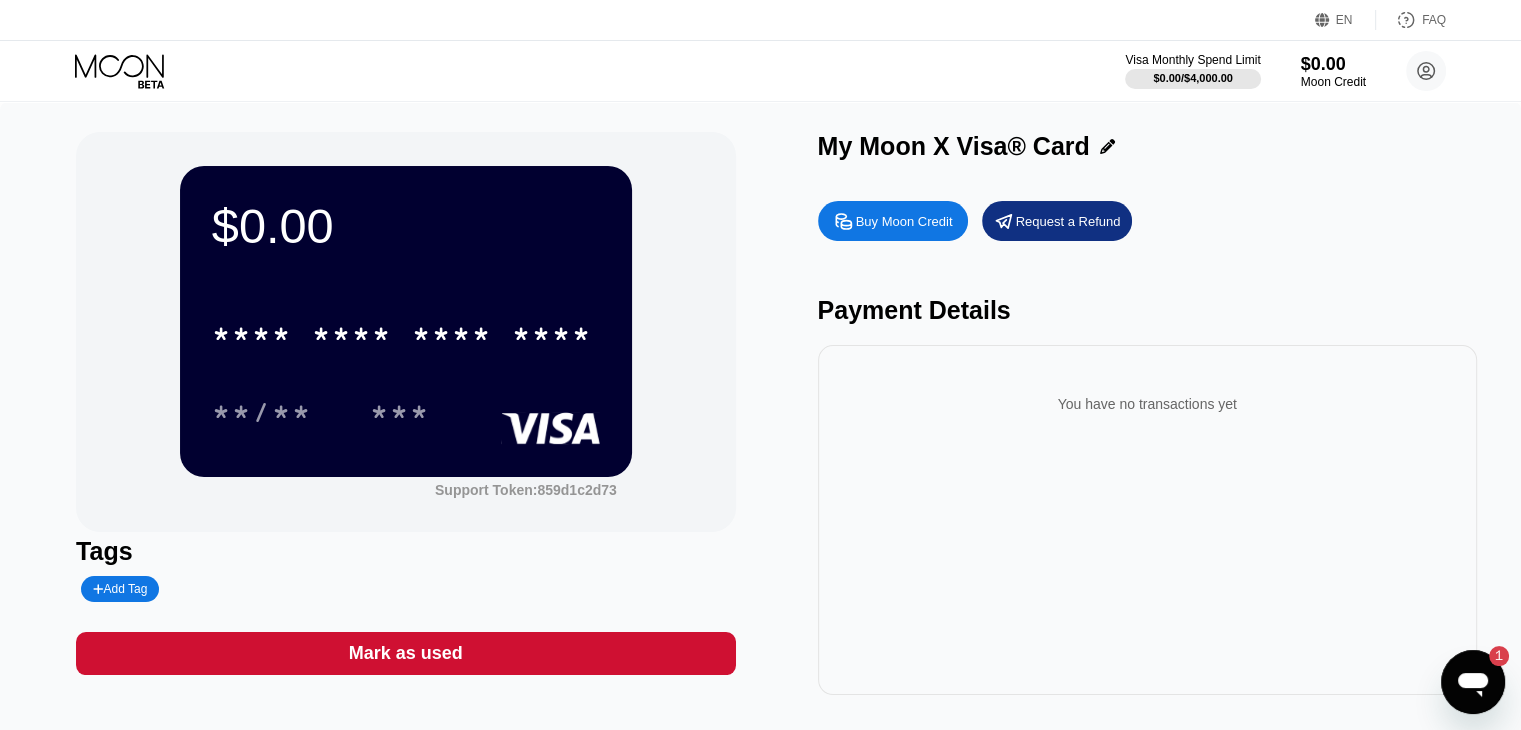 click on "$0.00 * * * * * * * * * * * * **** **/** ***" at bounding box center (406, 321) 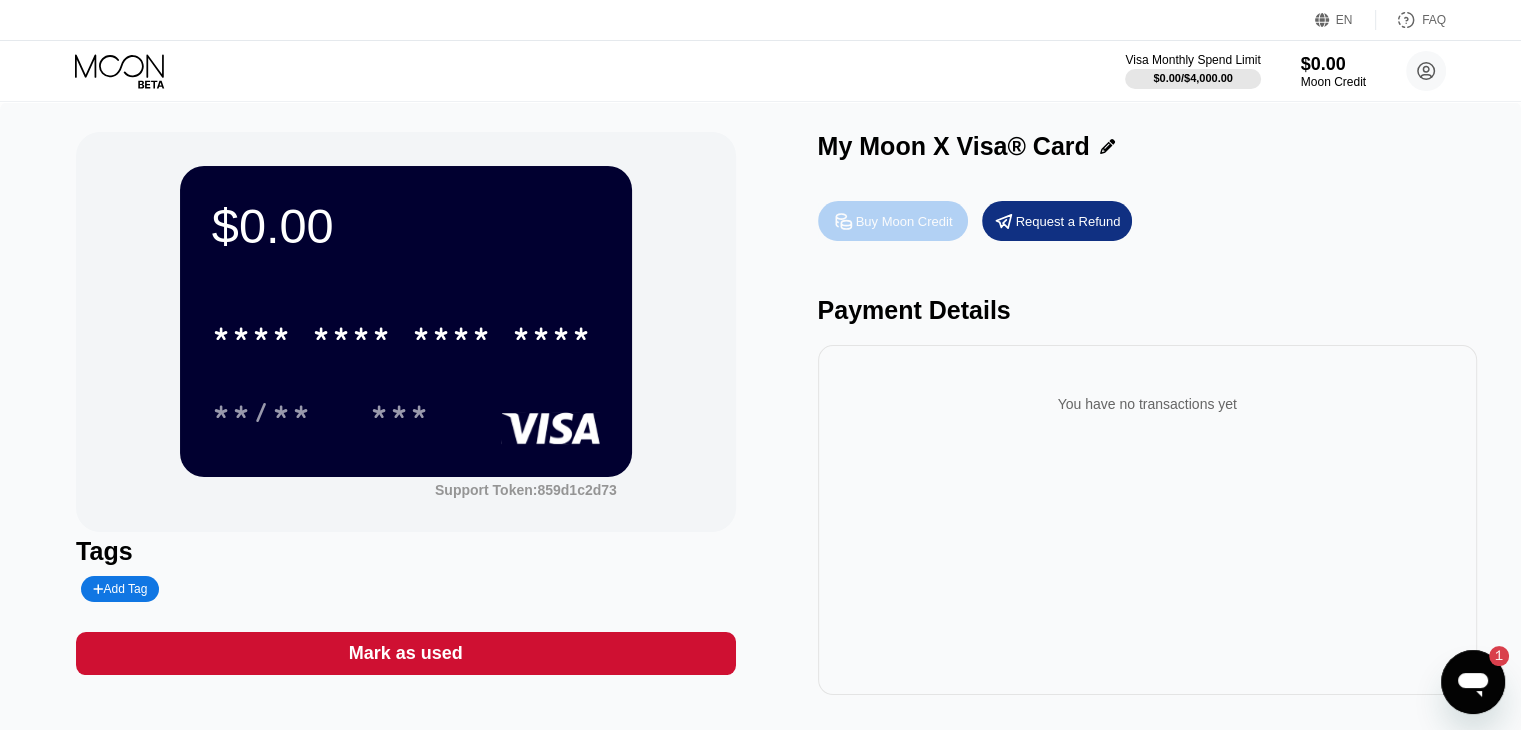 click on "Buy Moon Credit" at bounding box center (904, 221) 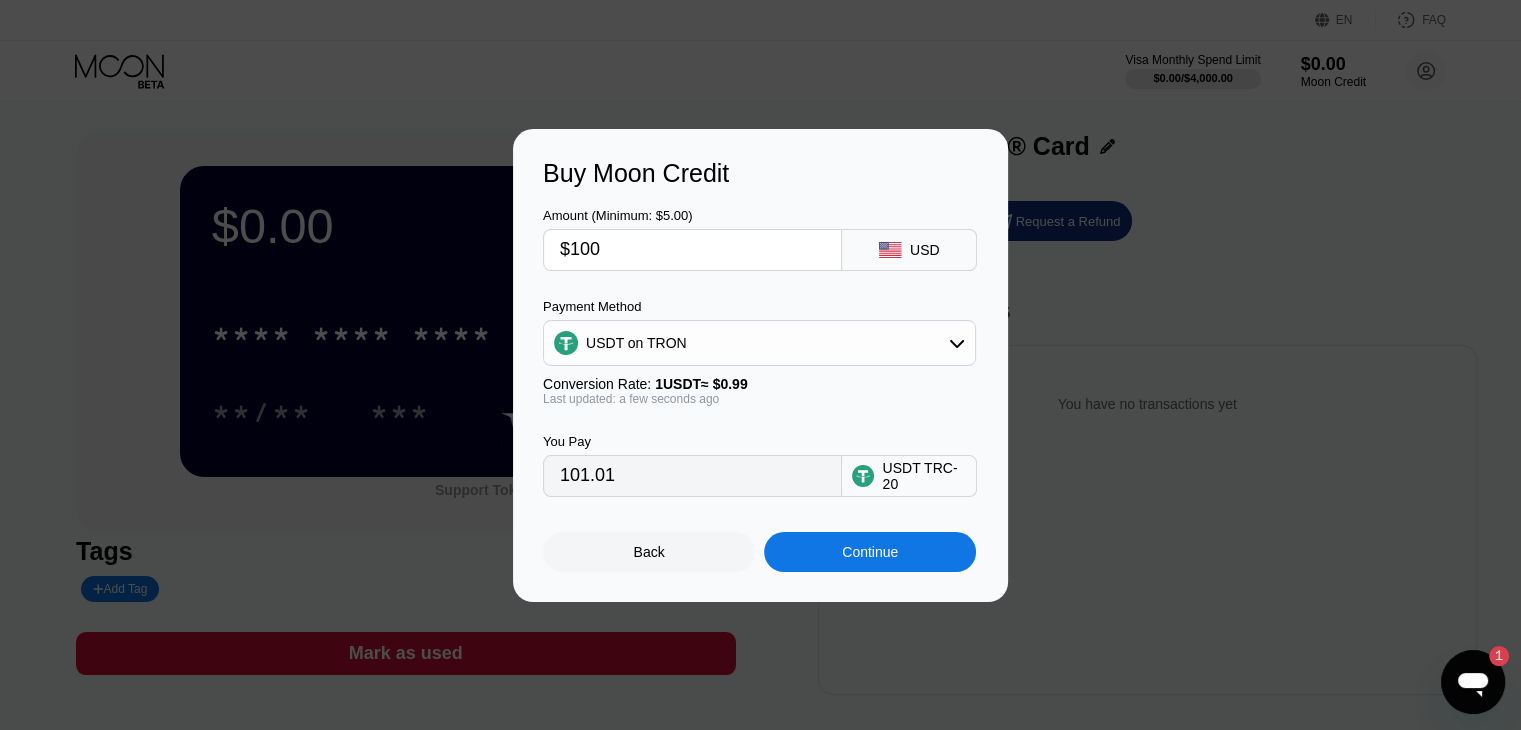 drag, startPoint x: 680, startPoint y: 261, endPoint x: 404, endPoint y: 206, distance: 281.42673 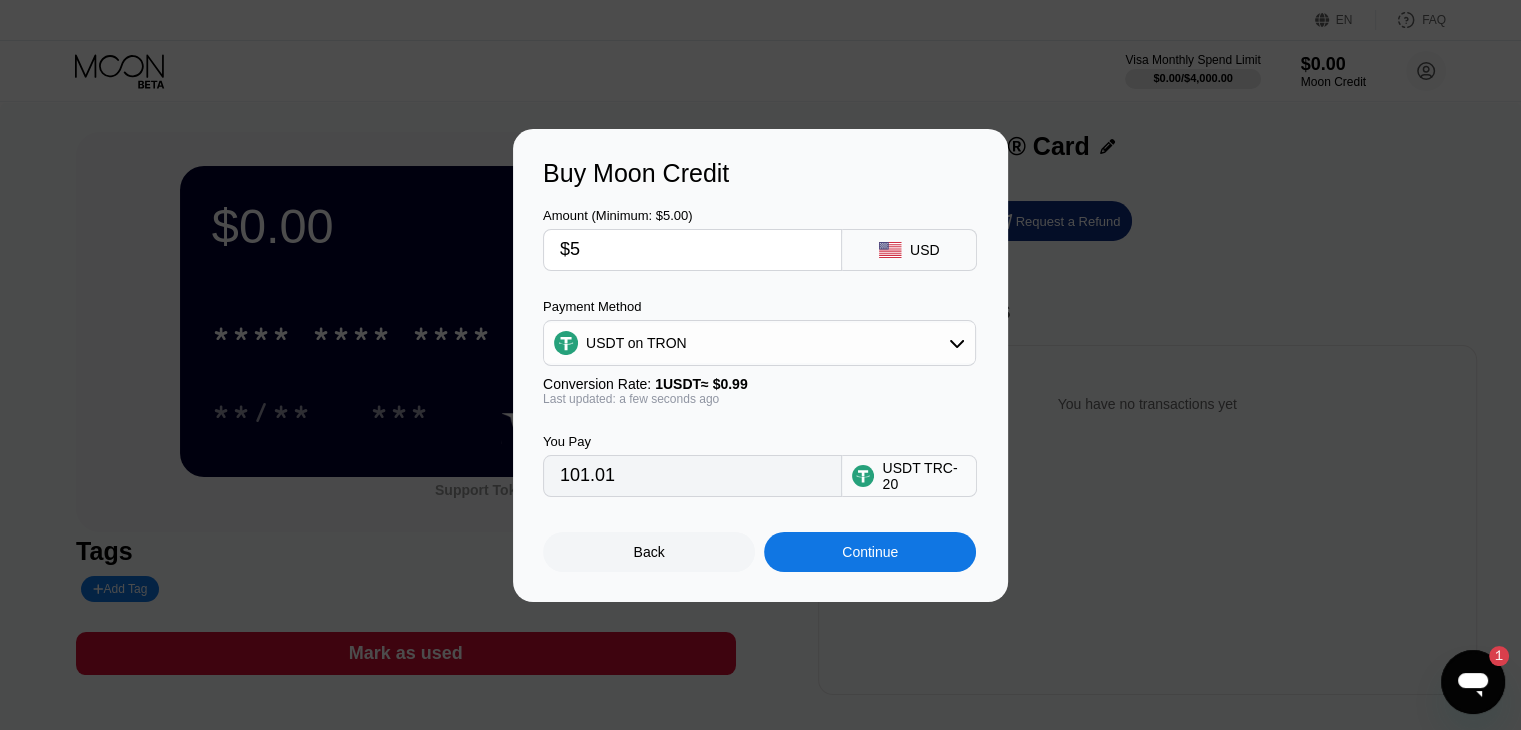 type on "5.05" 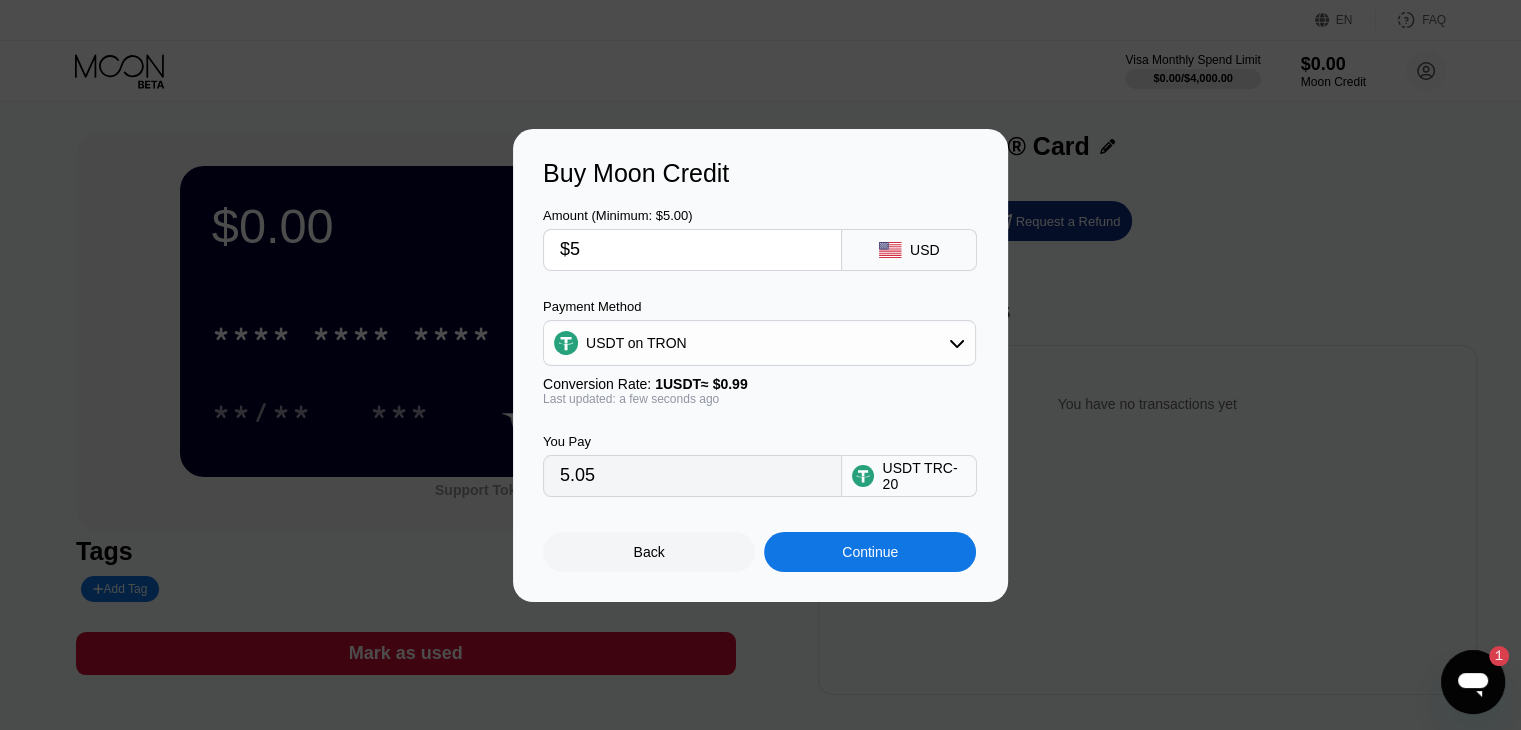 type on "$5" 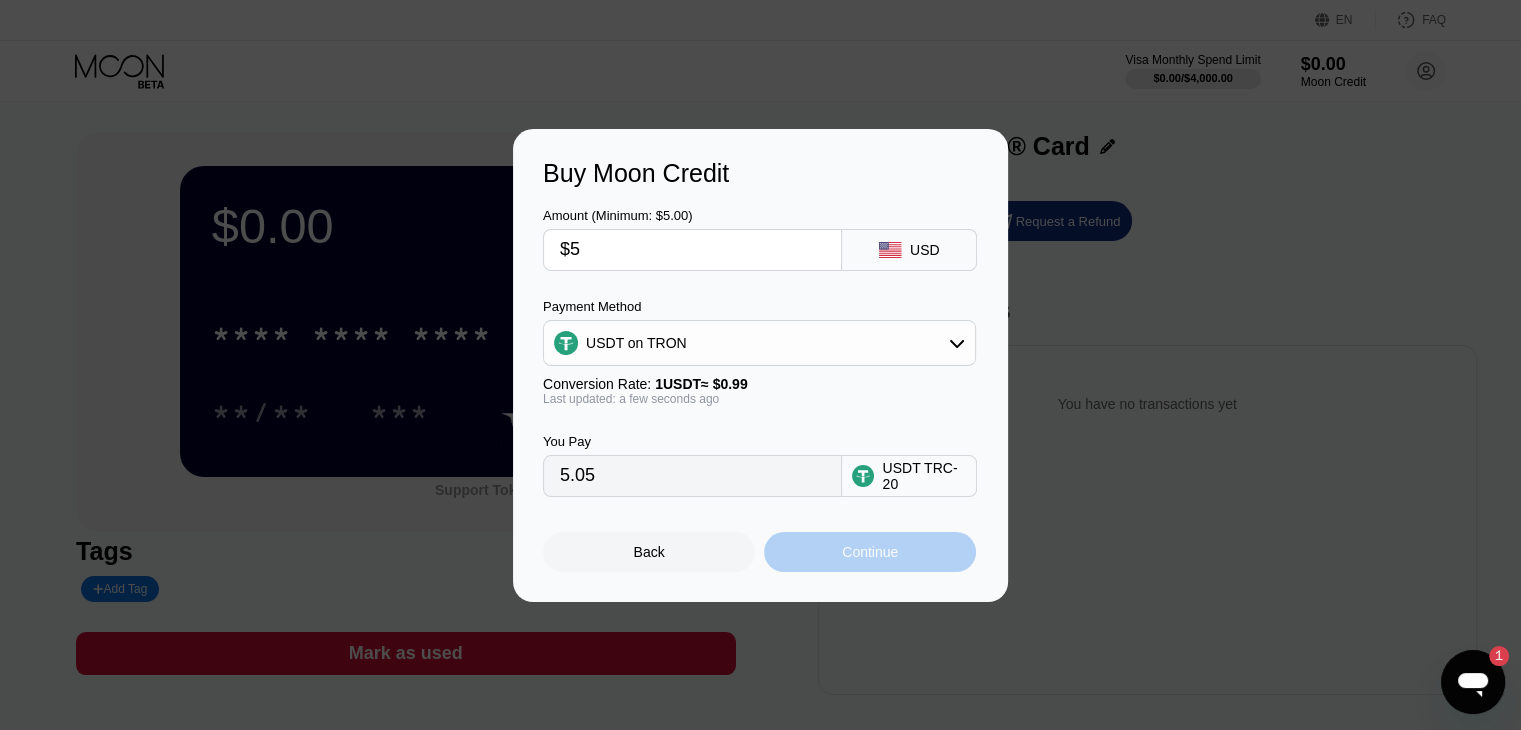 click on "Continue" at bounding box center [870, 552] 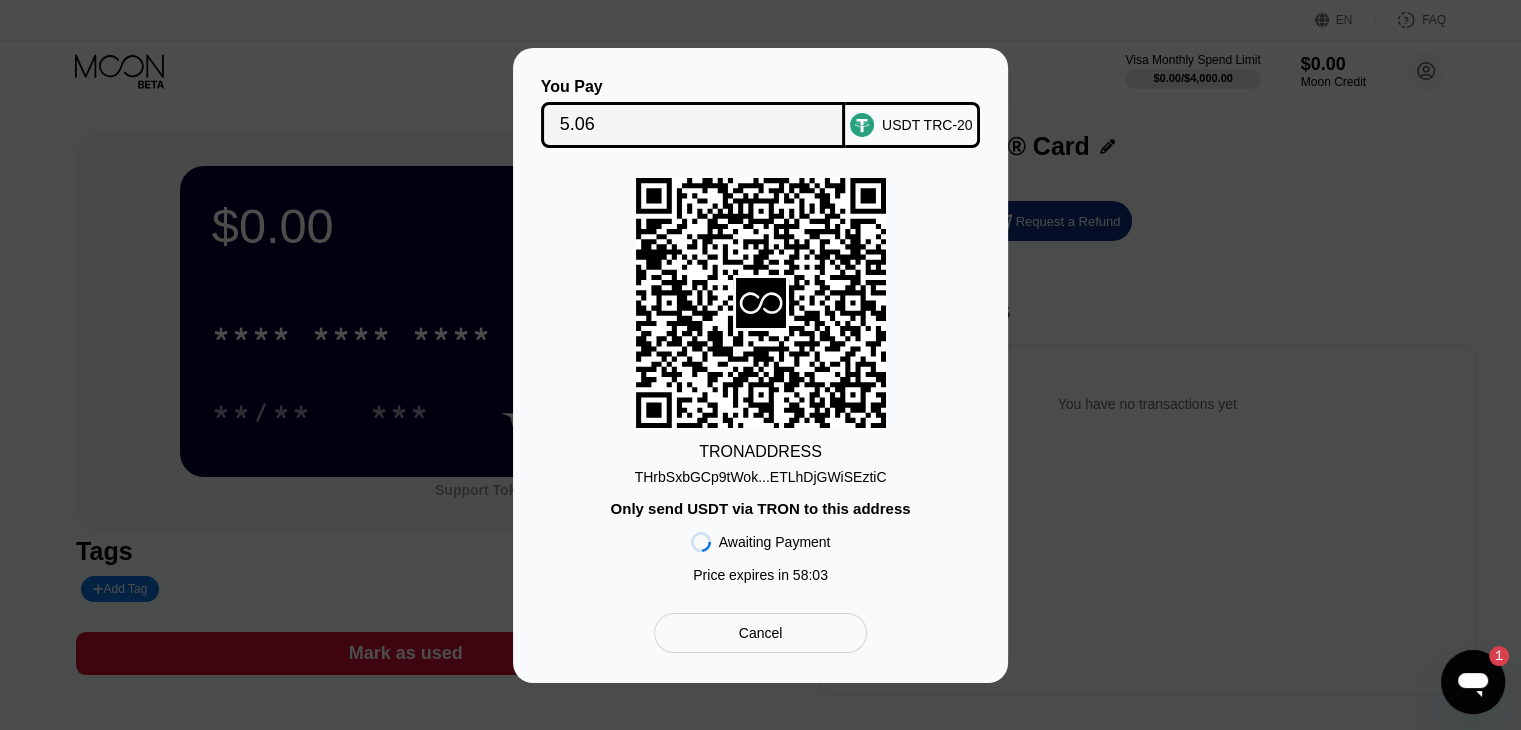 click on "Cancel" at bounding box center [761, 633] 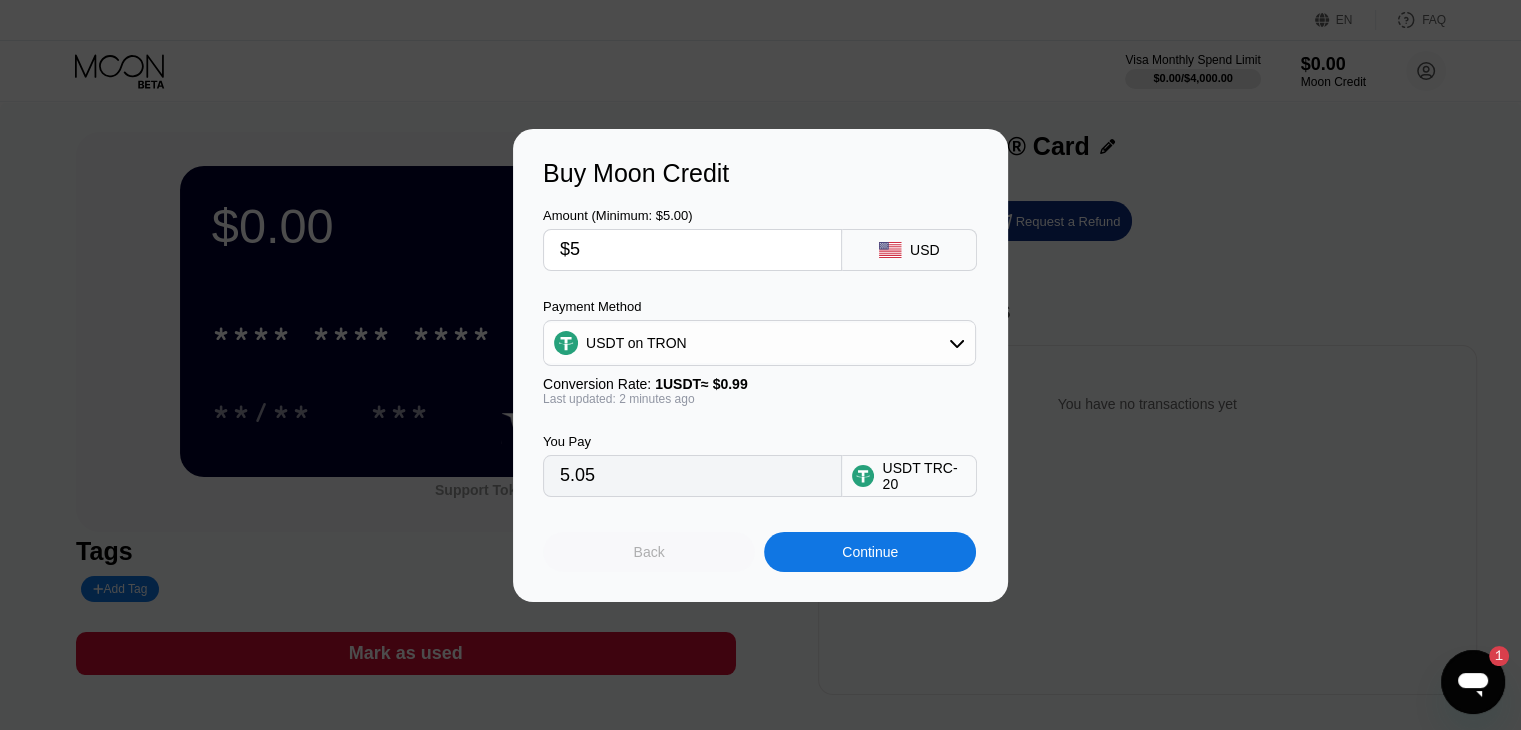 click on "Back" at bounding box center [649, 552] 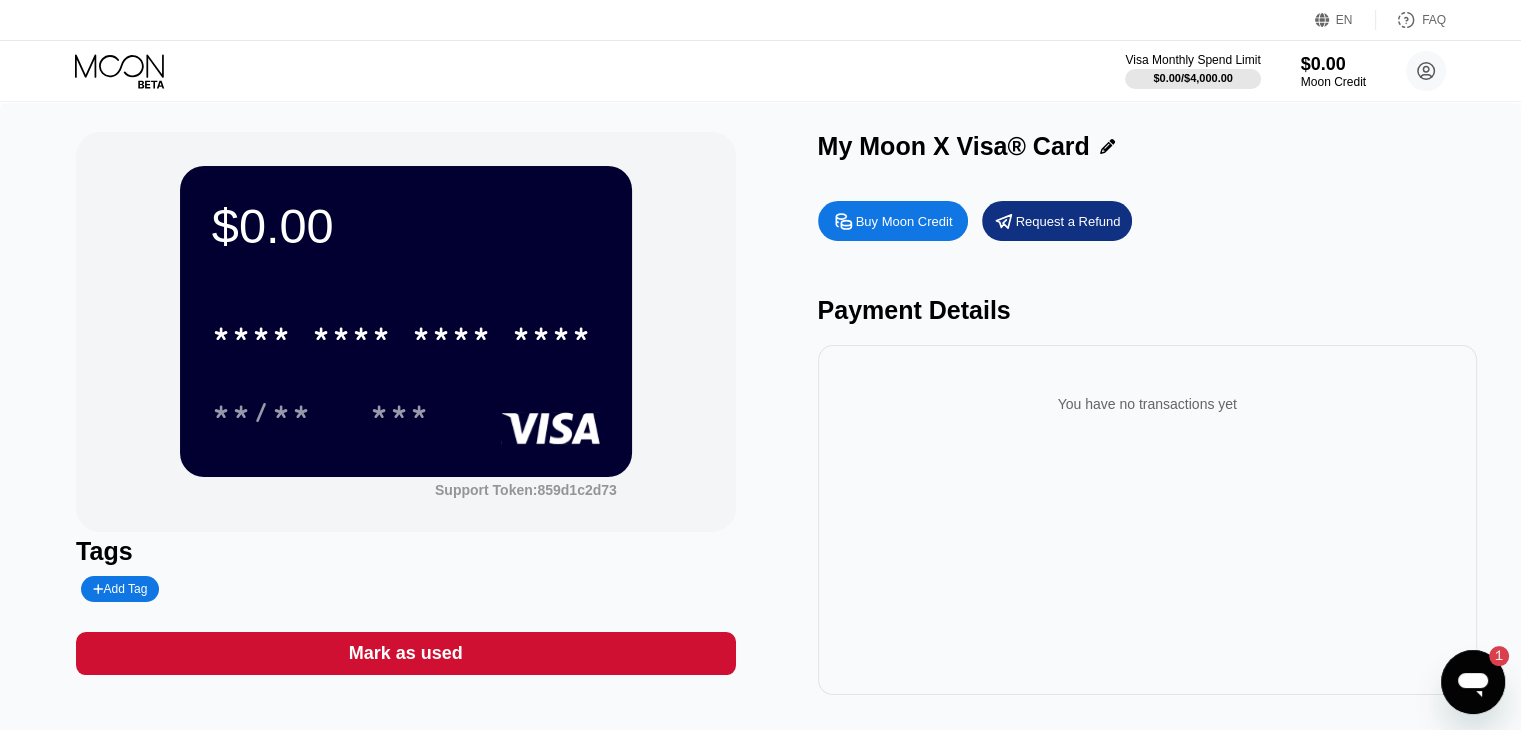 click 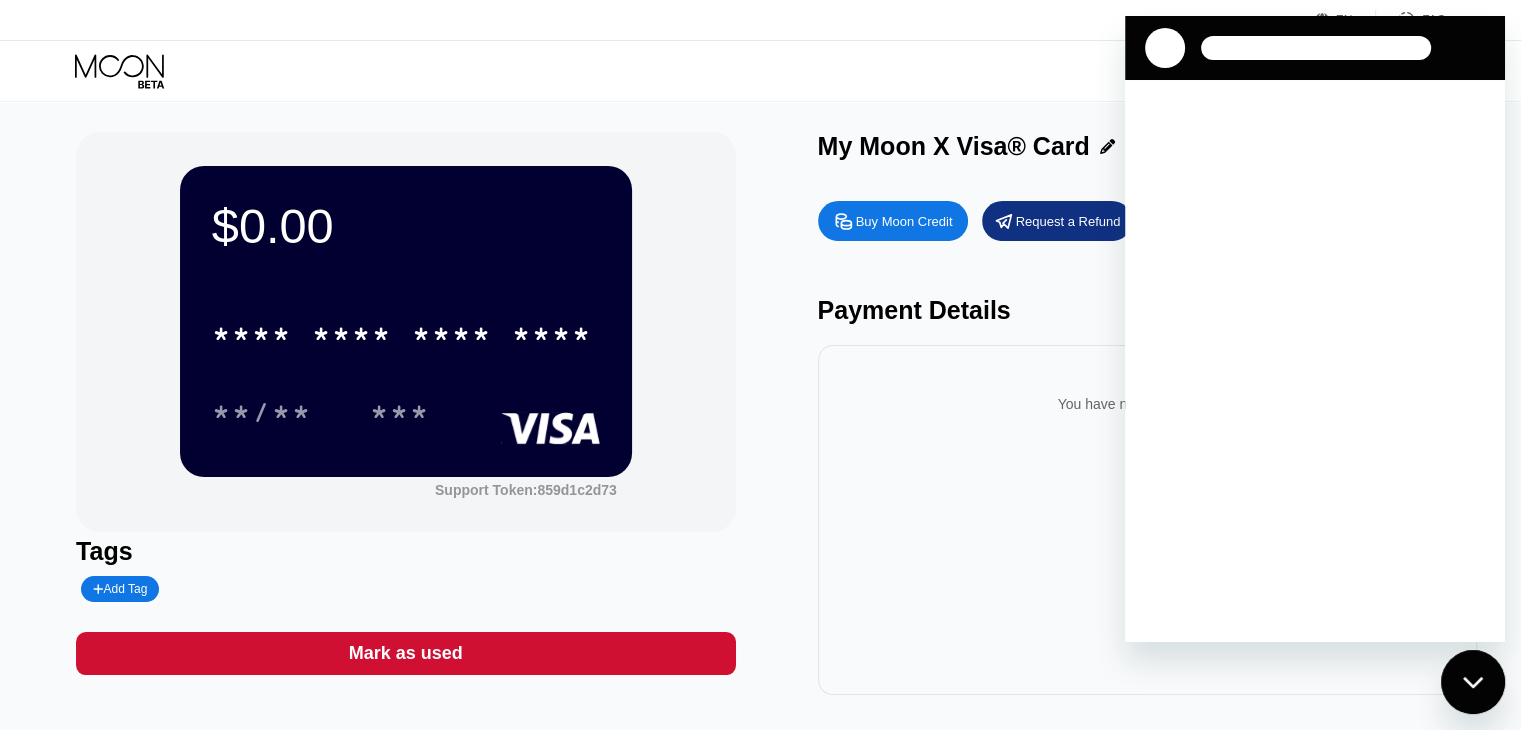 scroll, scrollTop: 0, scrollLeft: 0, axis: both 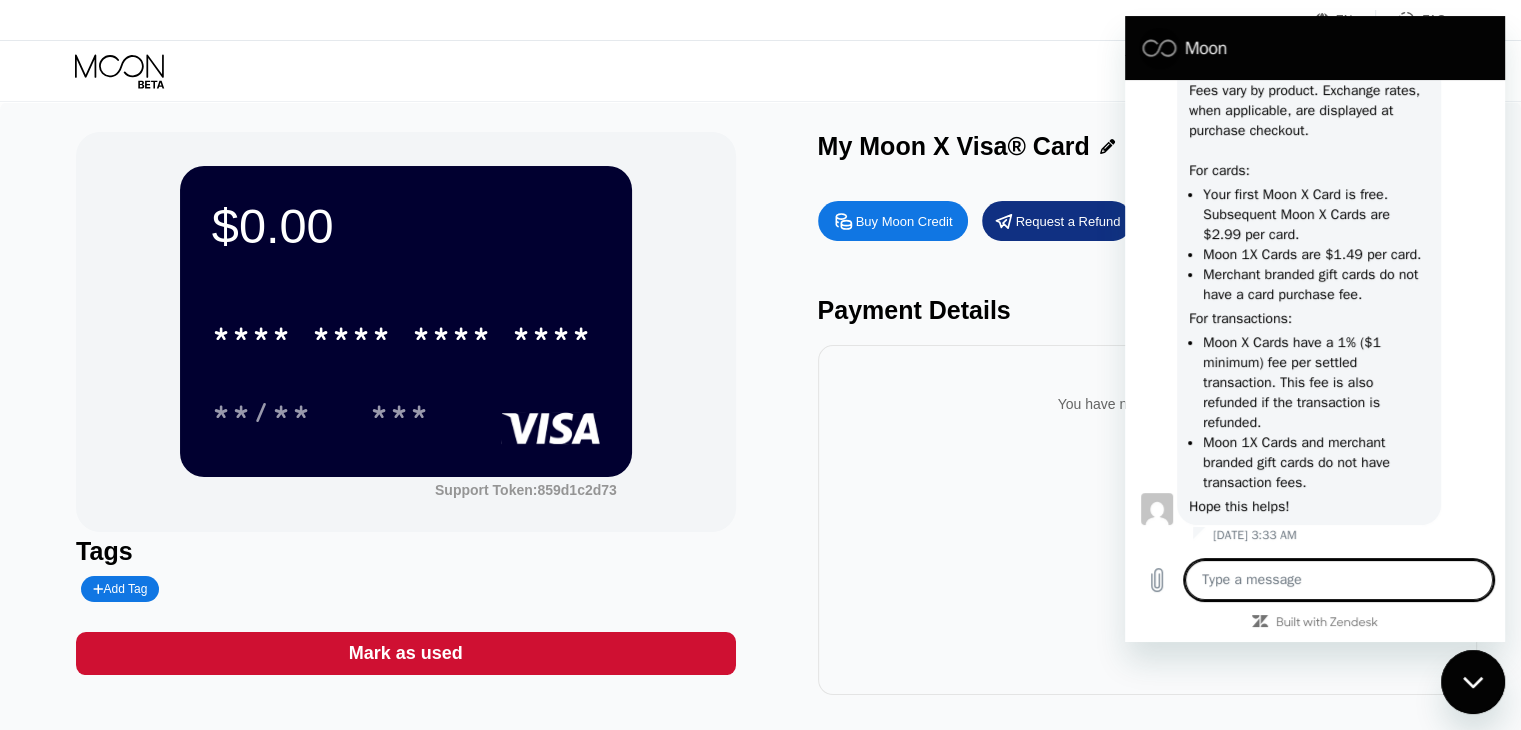 click on "You have no transactions yet" at bounding box center (1147, 520) 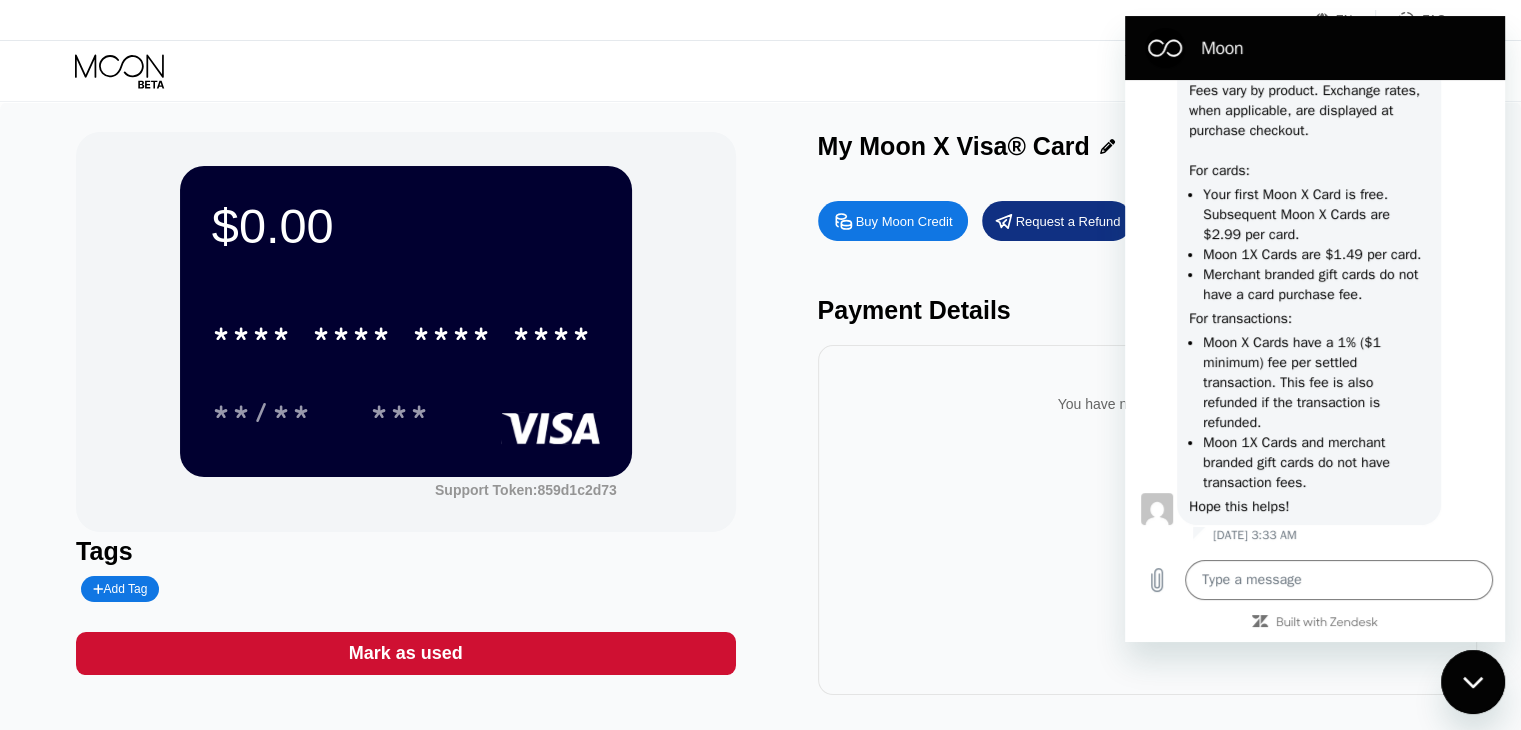 click at bounding box center [1473, 682] 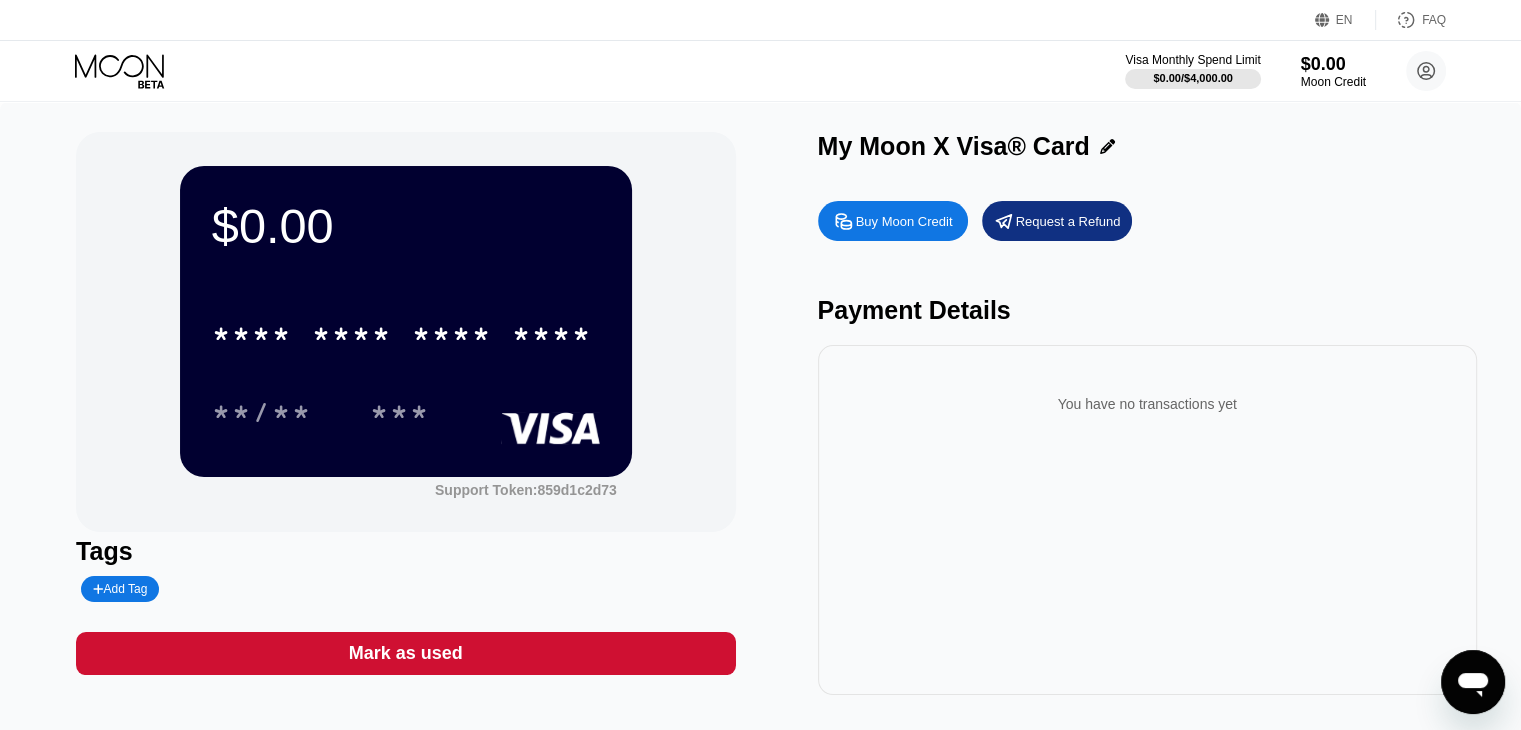 type 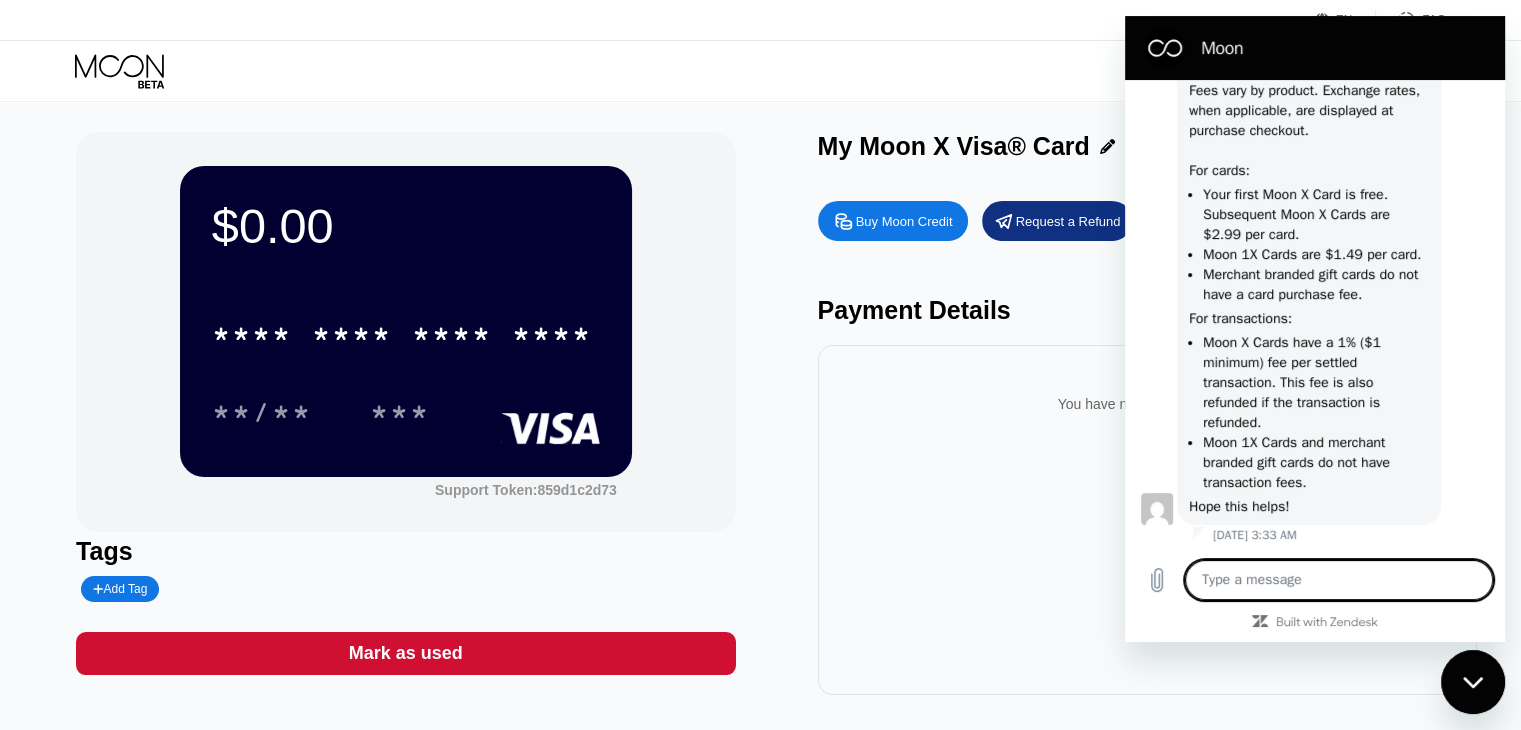 scroll, scrollTop: 0, scrollLeft: 0, axis: both 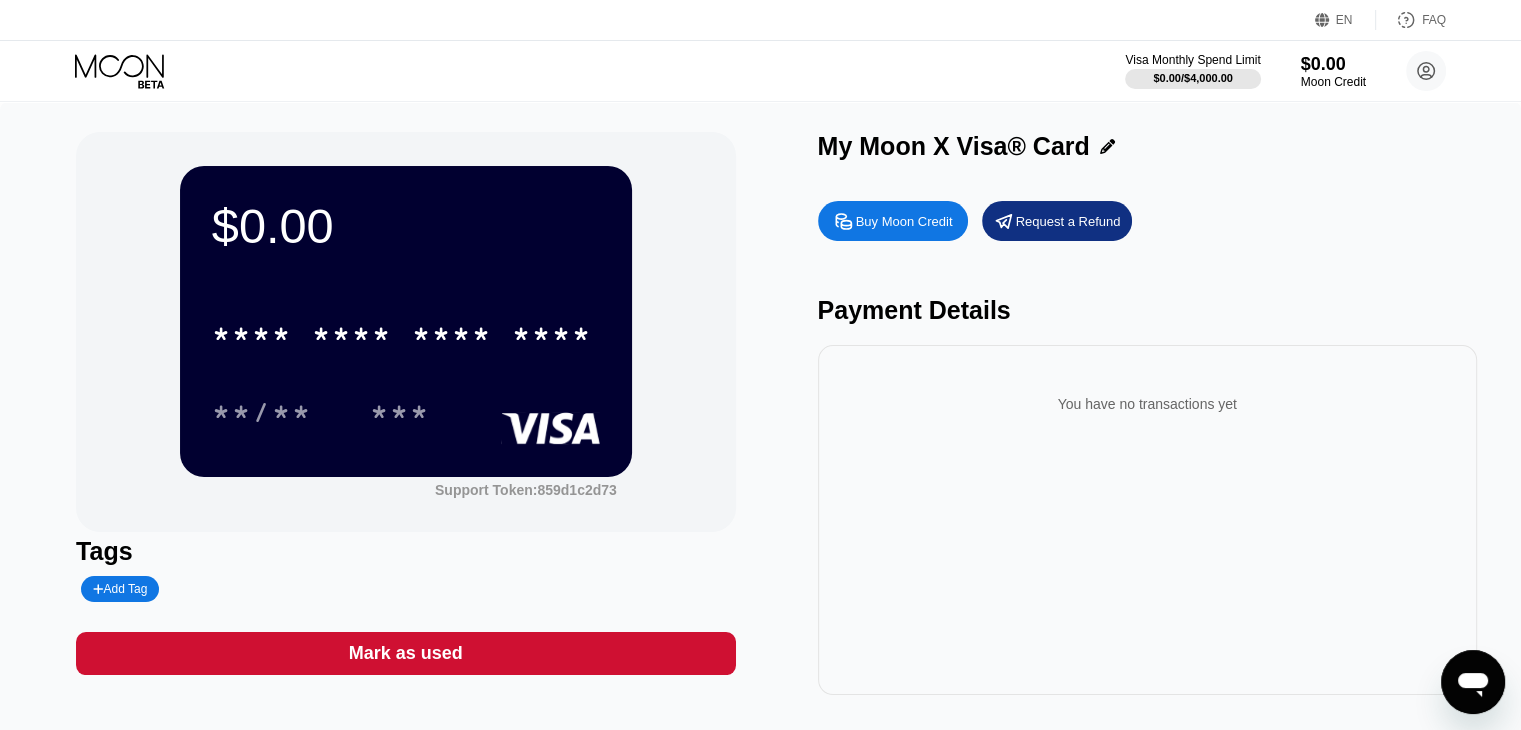 type on "x" 